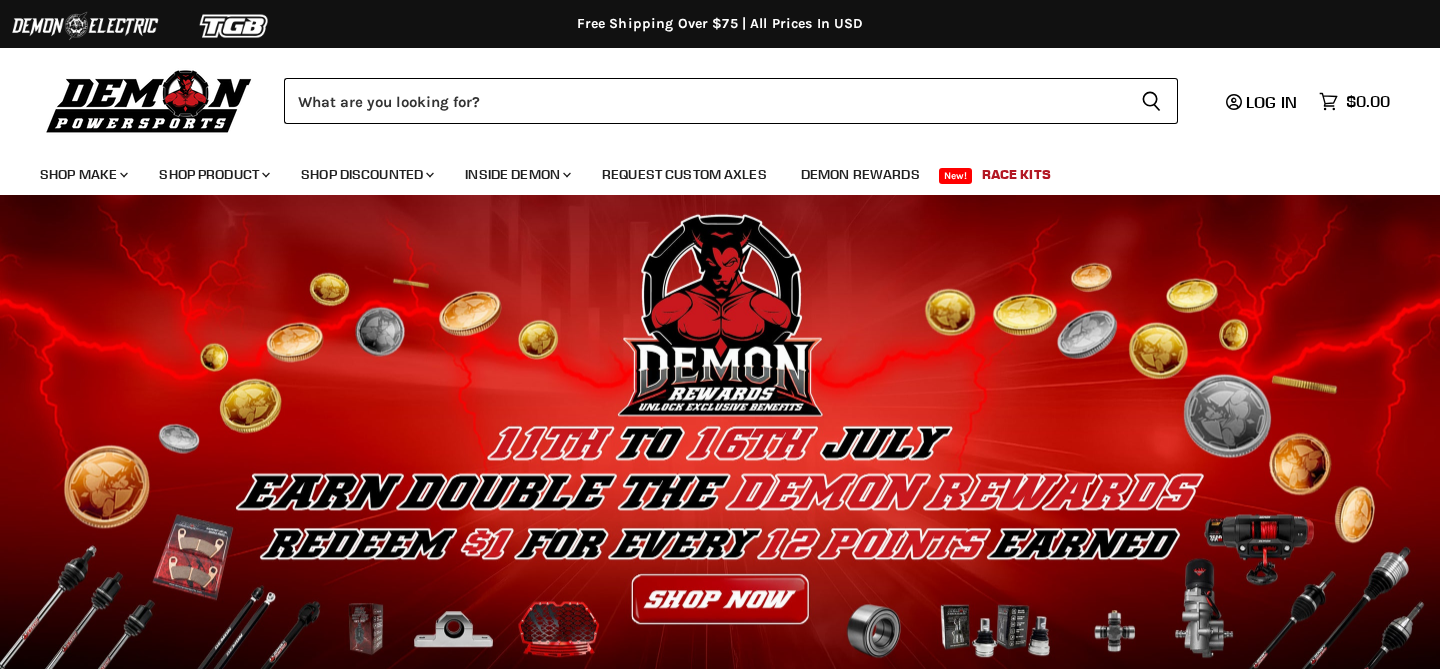 scroll, scrollTop: 0, scrollLeft: 0, axis: both 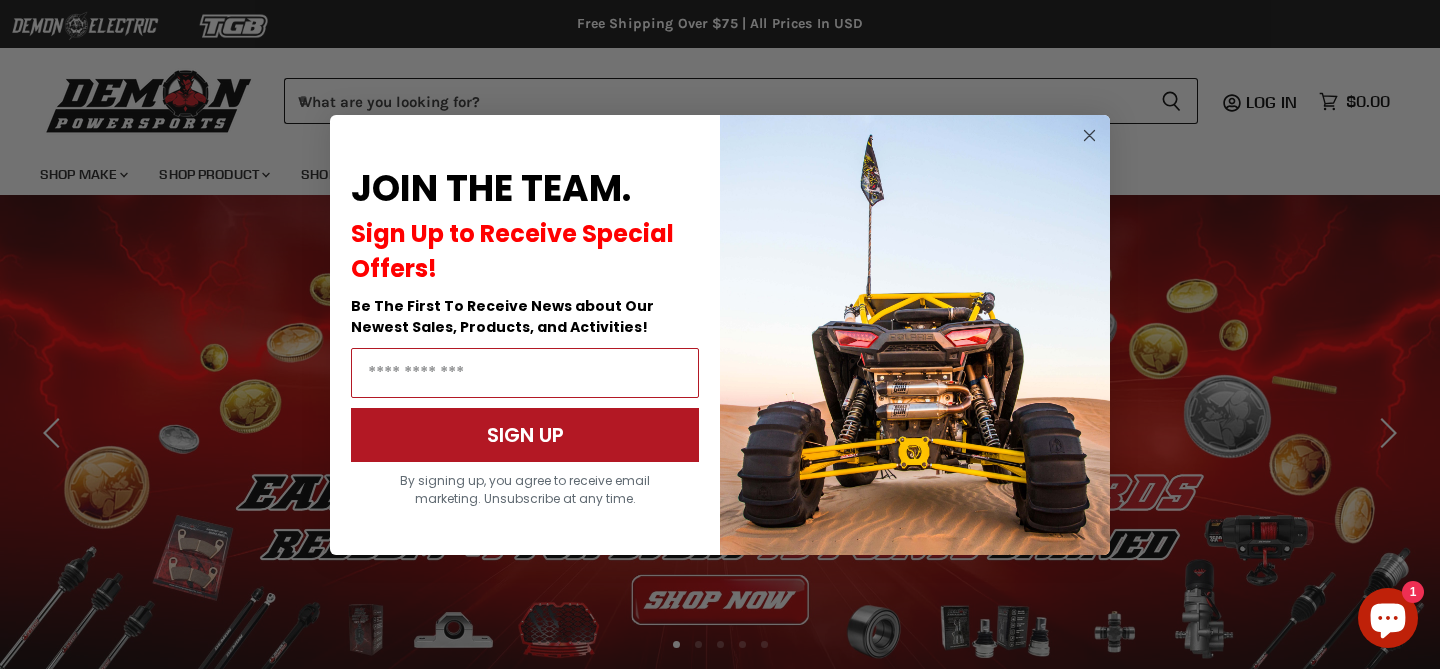 click 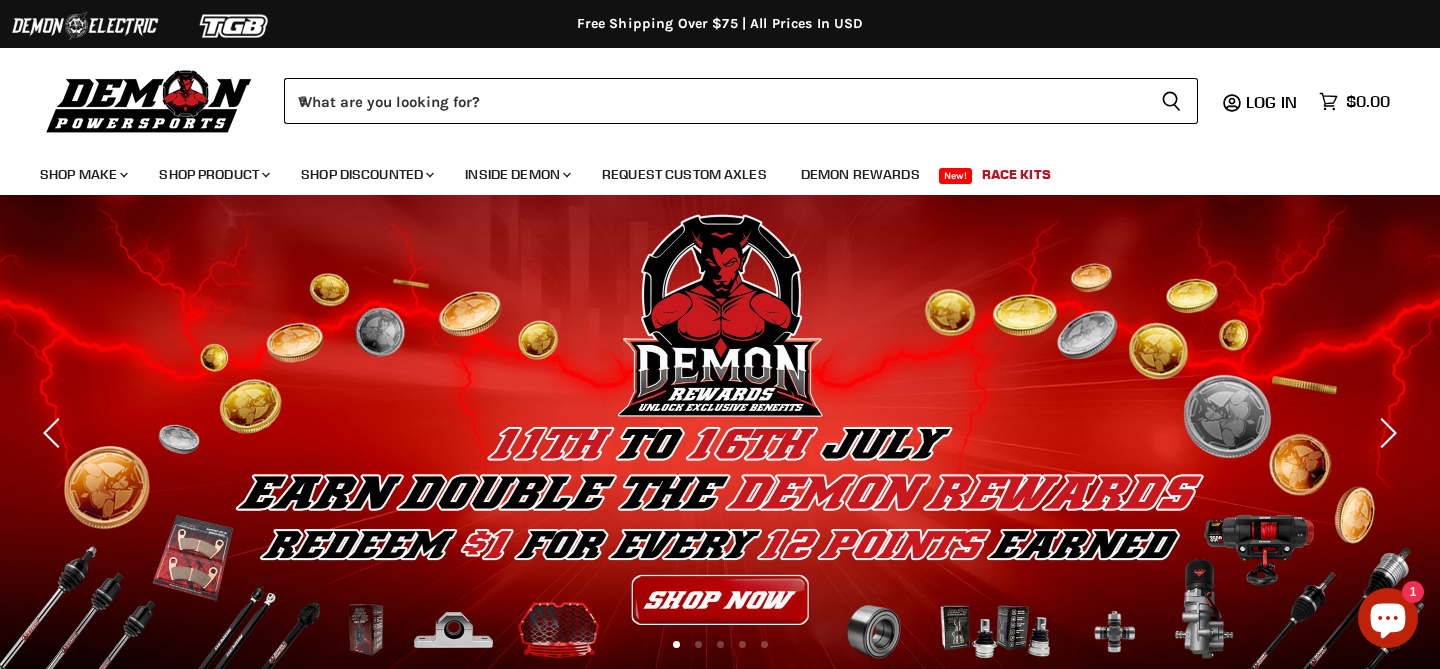 scroll, scrollTop: 0, scrollLeft: 0, axis: both 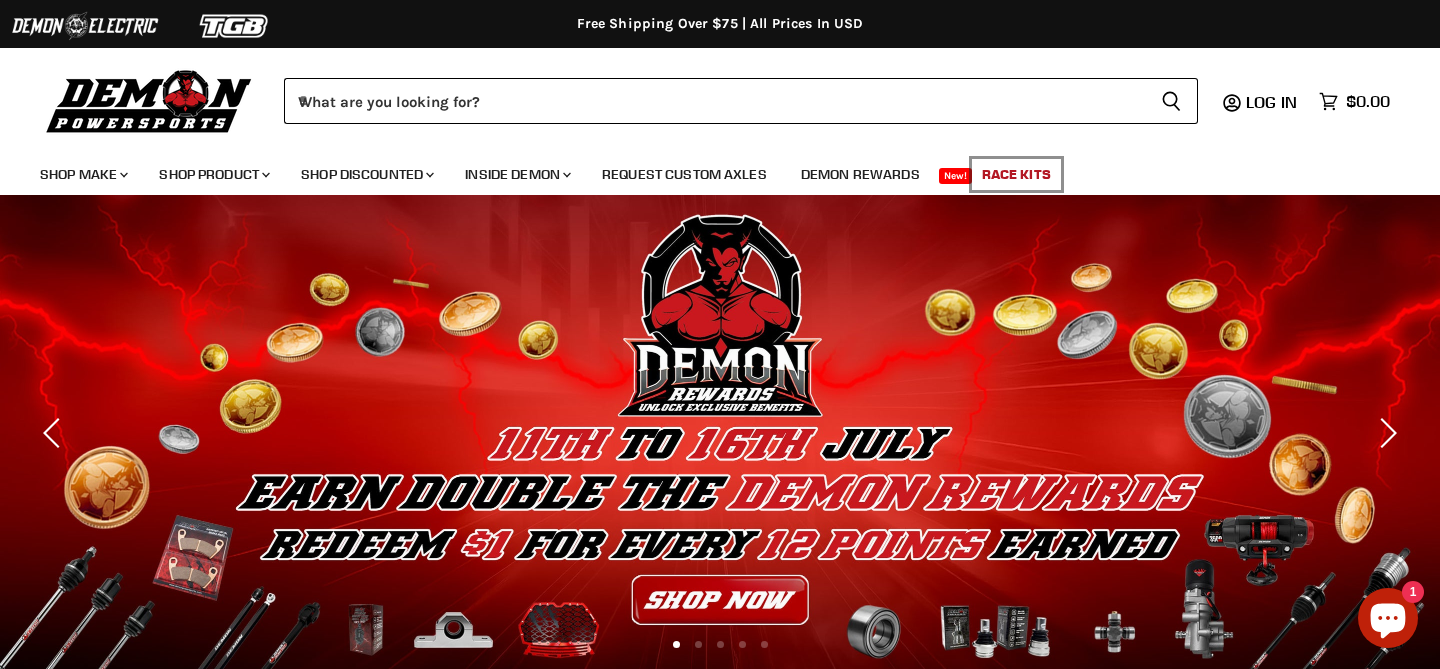 click on "Race Kits" at bounding box center (1016, 174) 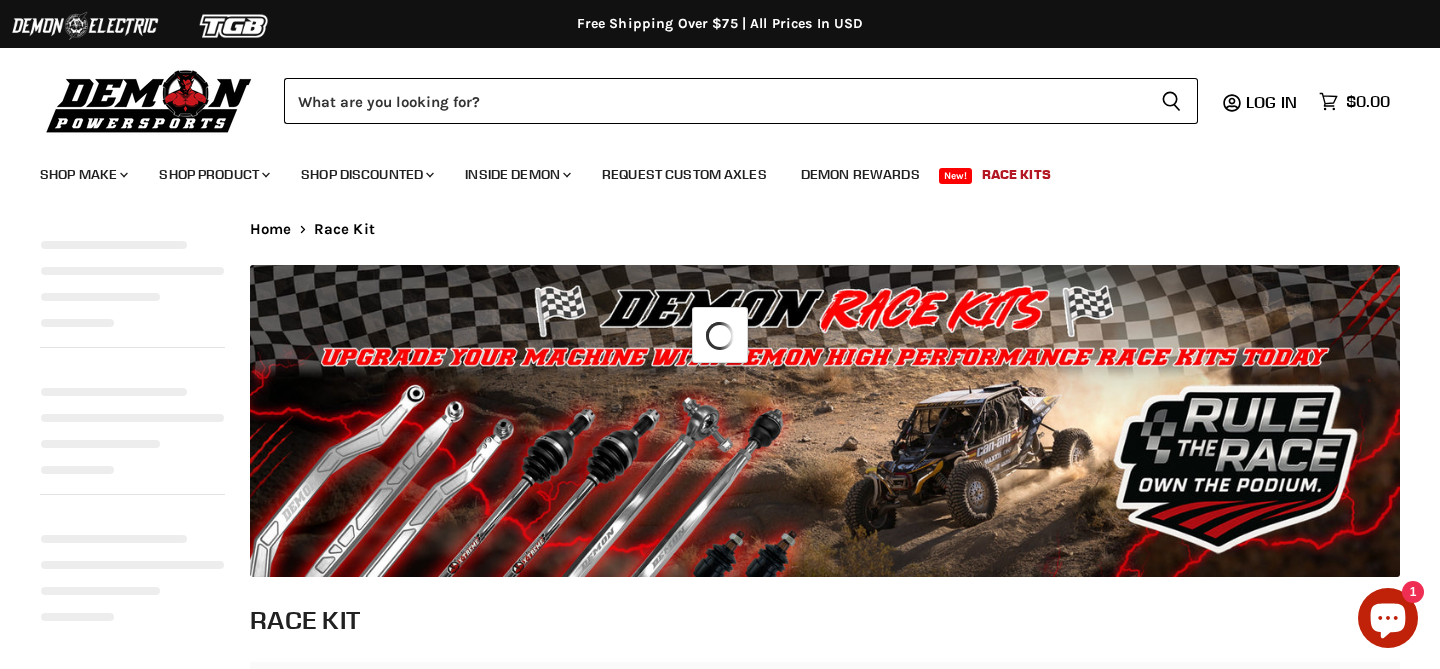 select on "**********" 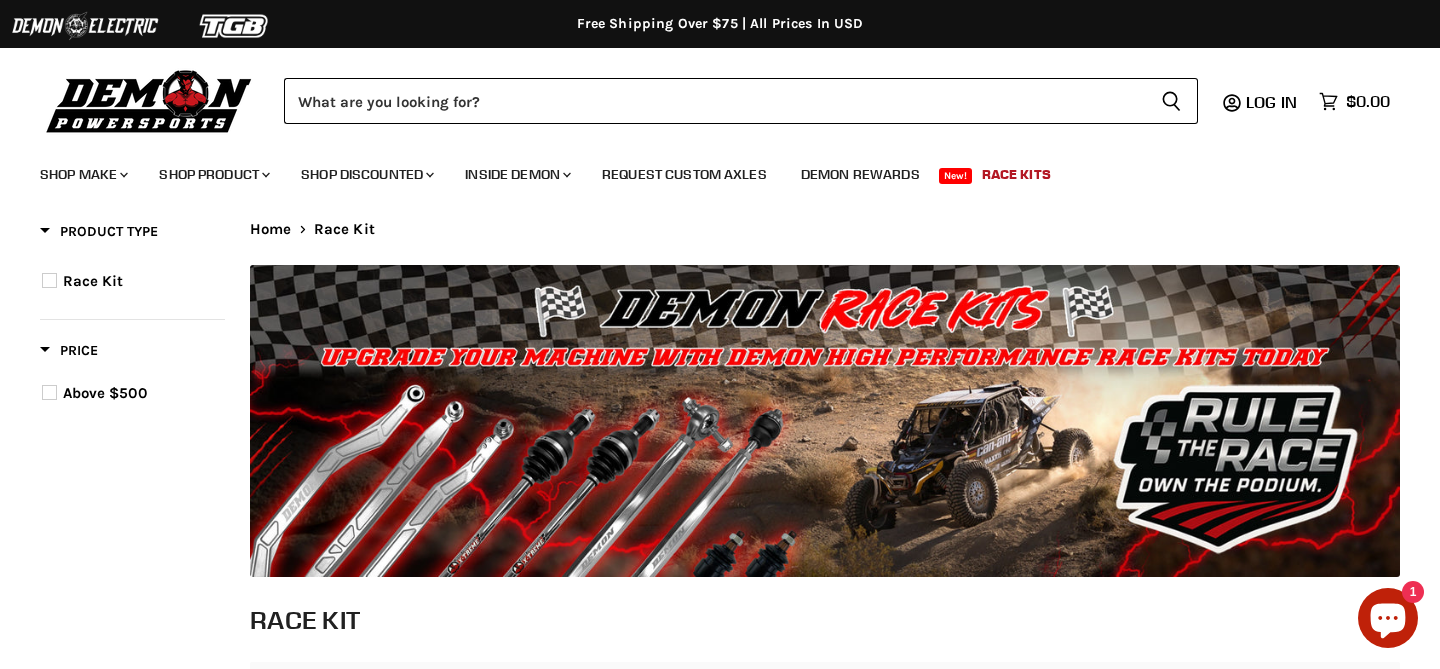 scroll, scrollTop: 0, scrollLeft: 0, axis: both 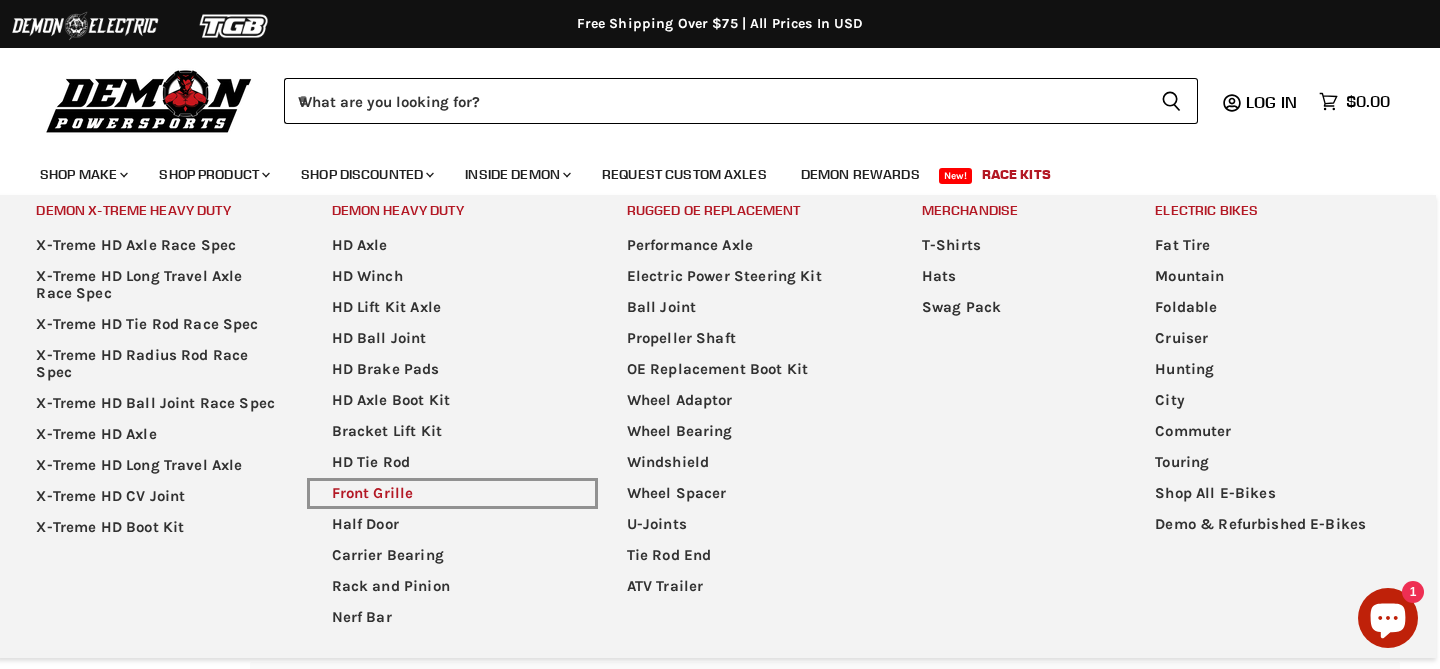 click on "Front Grille" at bounding box center (452, 493) 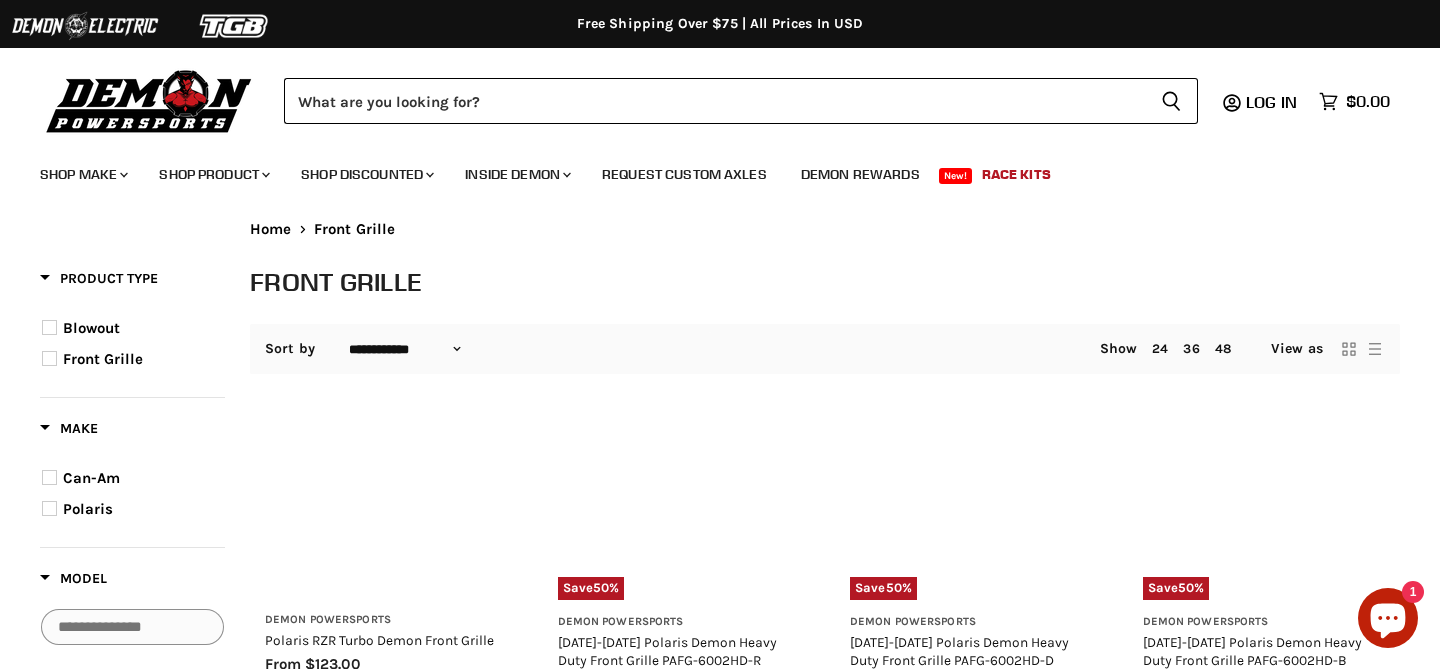 select on "**********" 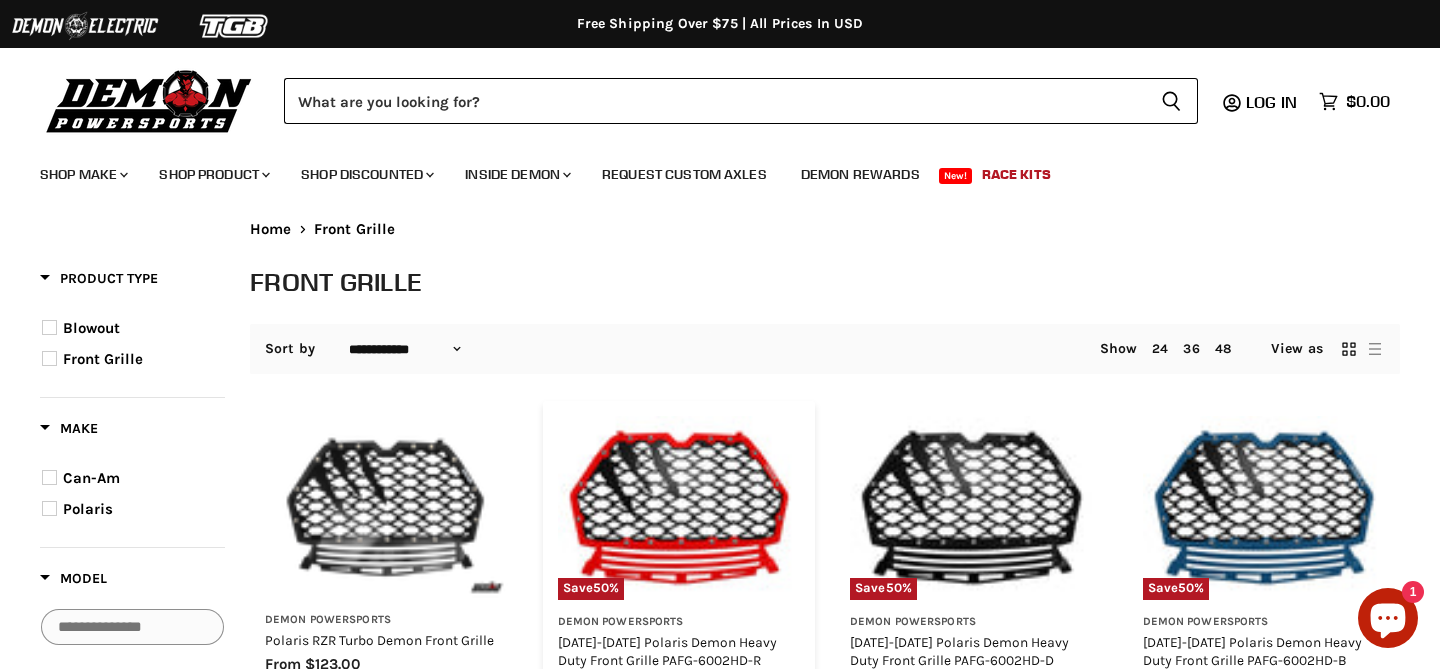 scroll, scrollTop: 0, scrollLeft: 0, axis: both 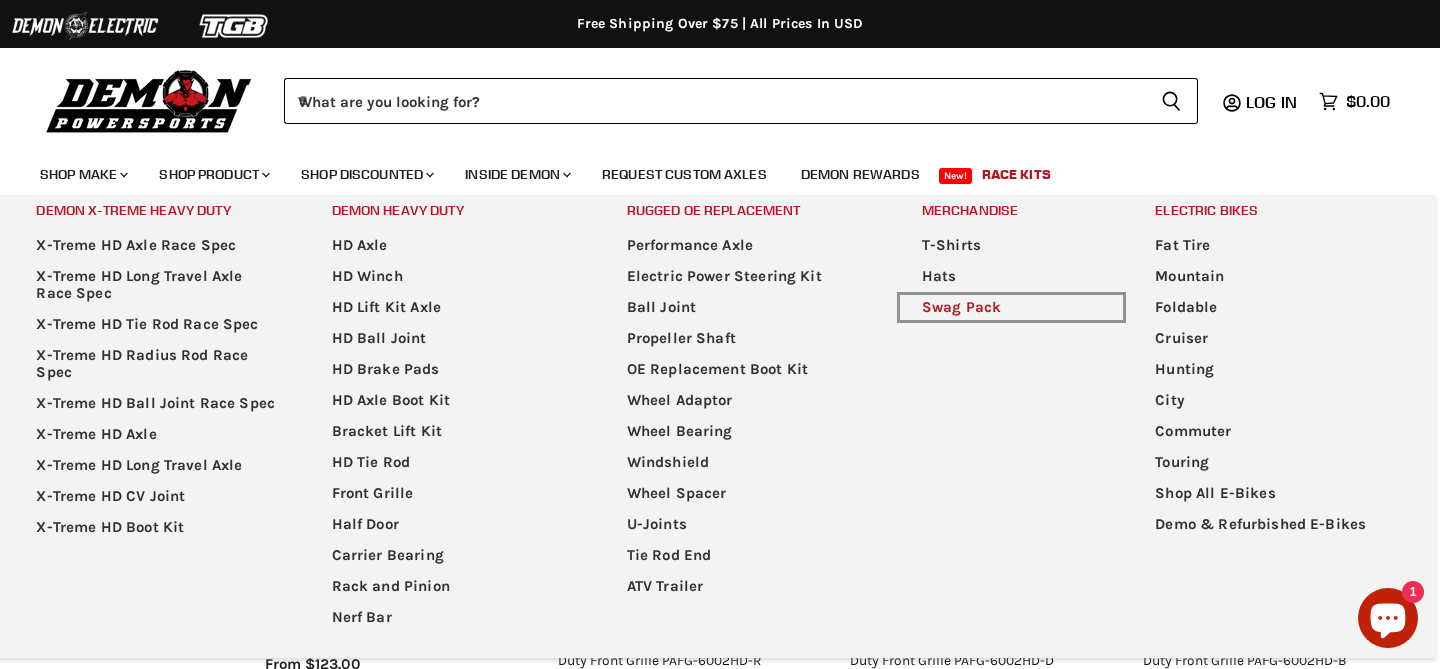 click on "Swag Pack" at bounding box center [1012, 307] 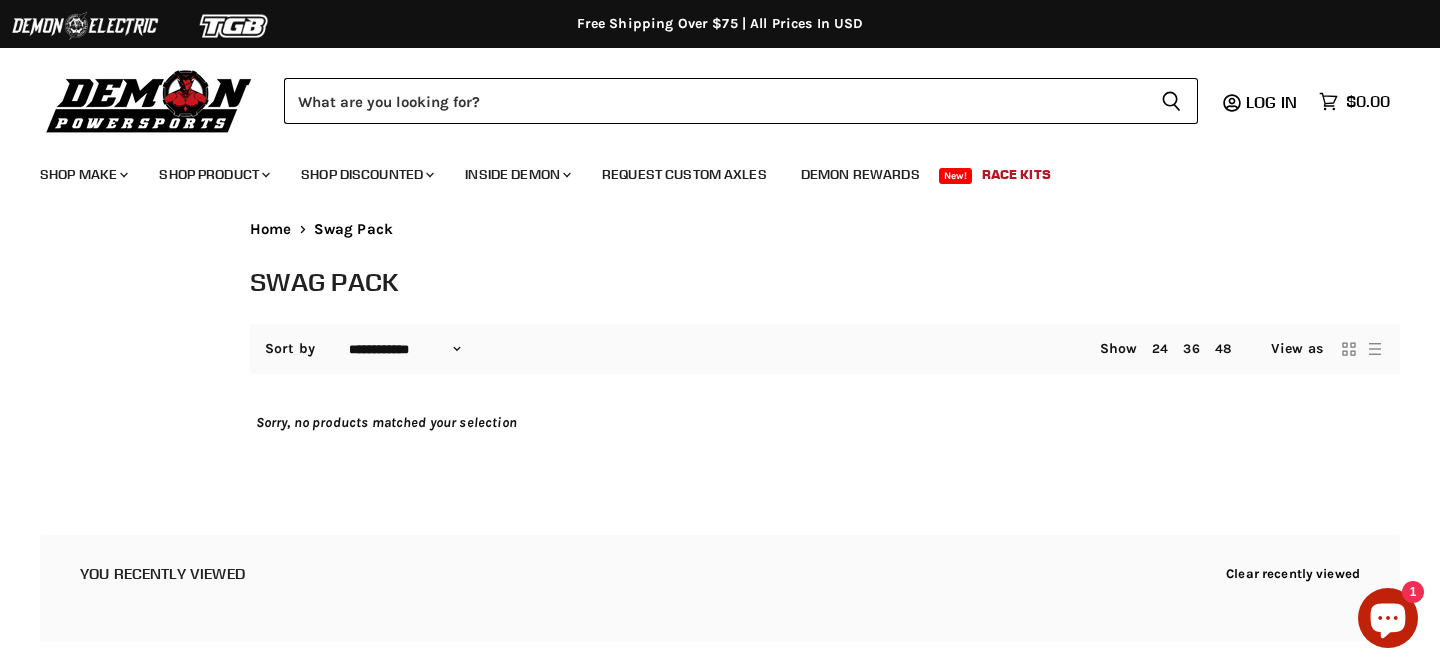 select on "**********" 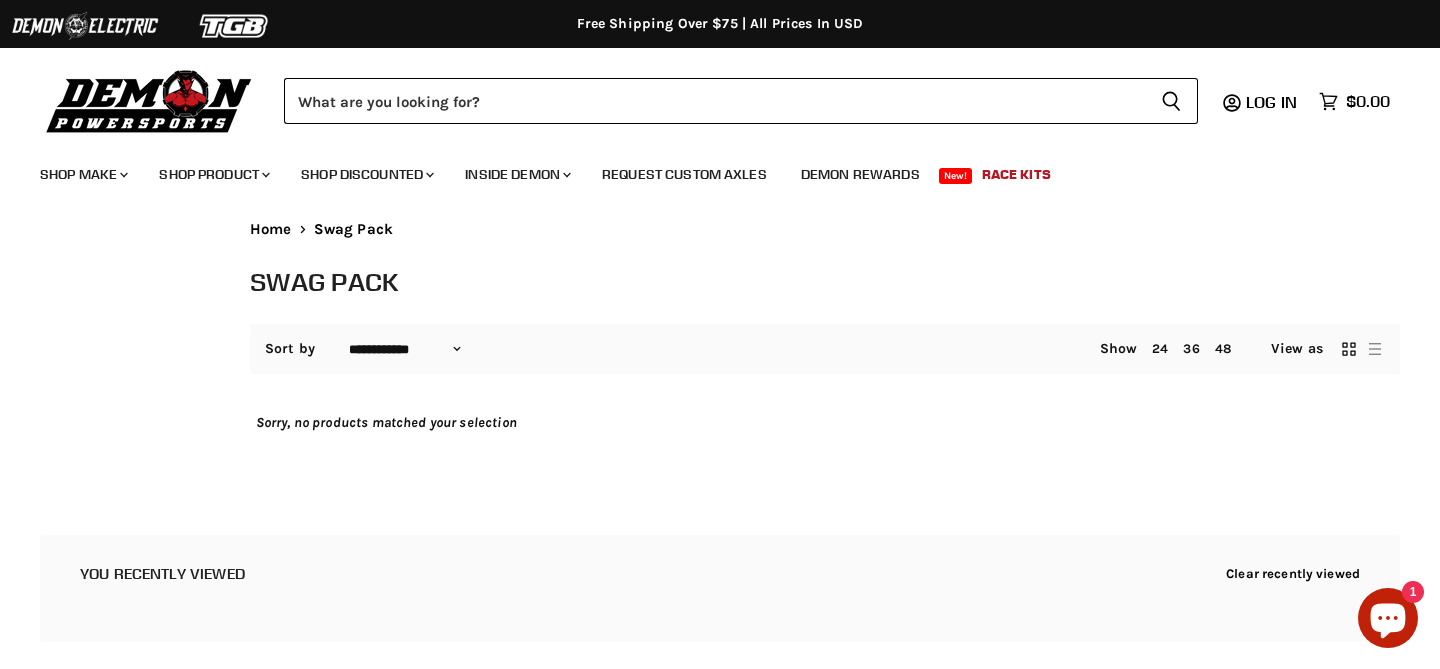 scroll, scrollTop: 0, scrollLeft: 0, axis: both 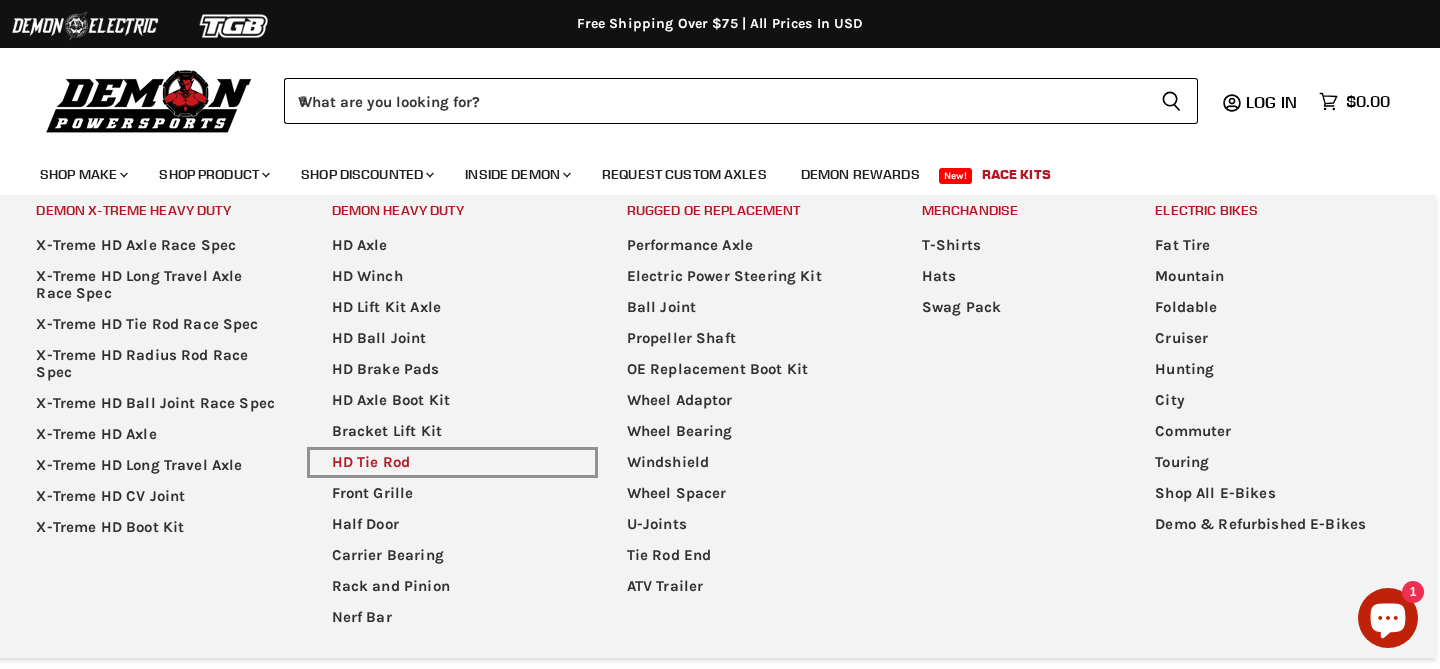 click on "HD Tie Rod" at bounding box center (452, 462) 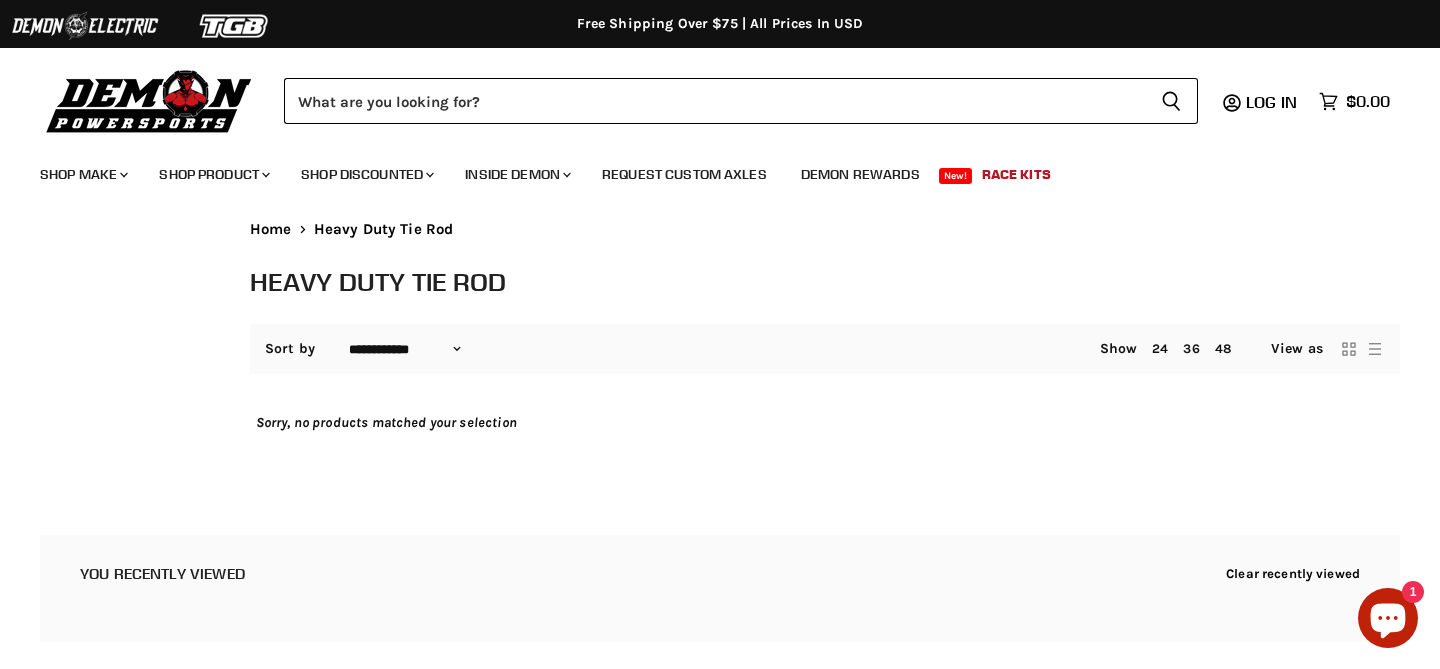 select on "**********" 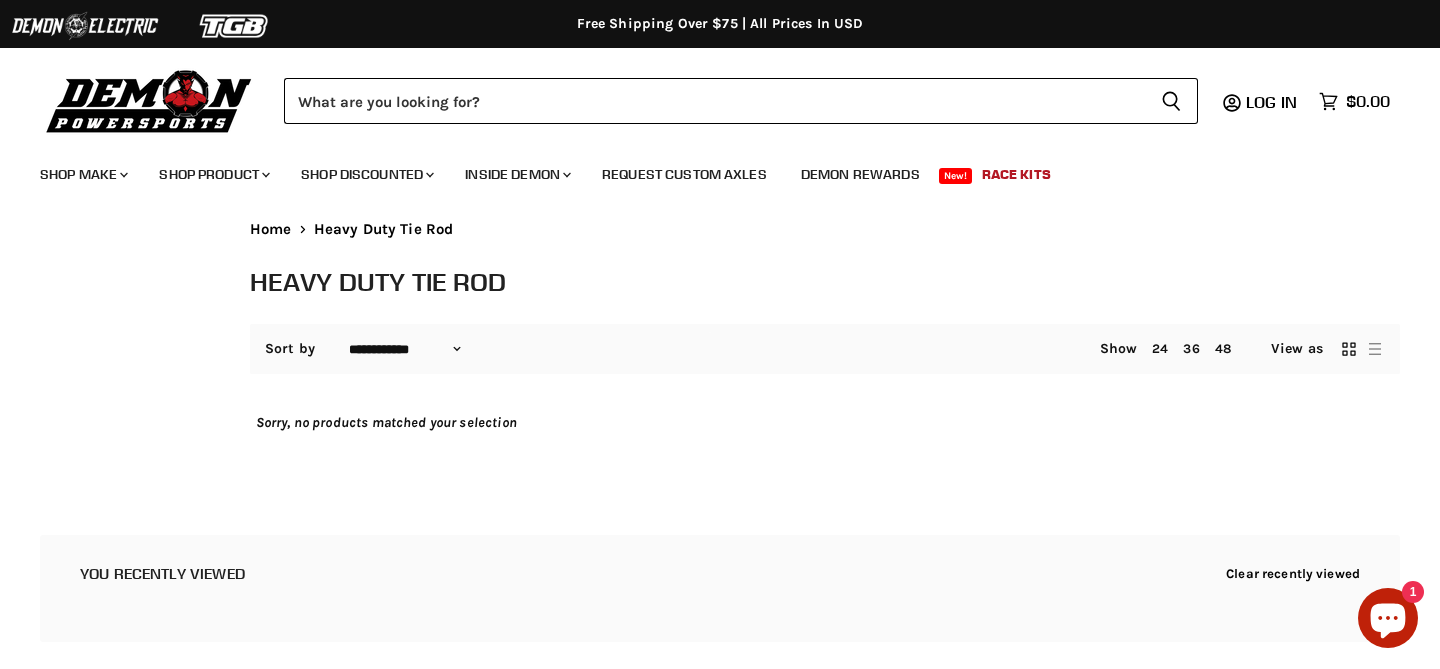 scroll, scrollTop: 0, scrollLeft: 0, axis: both 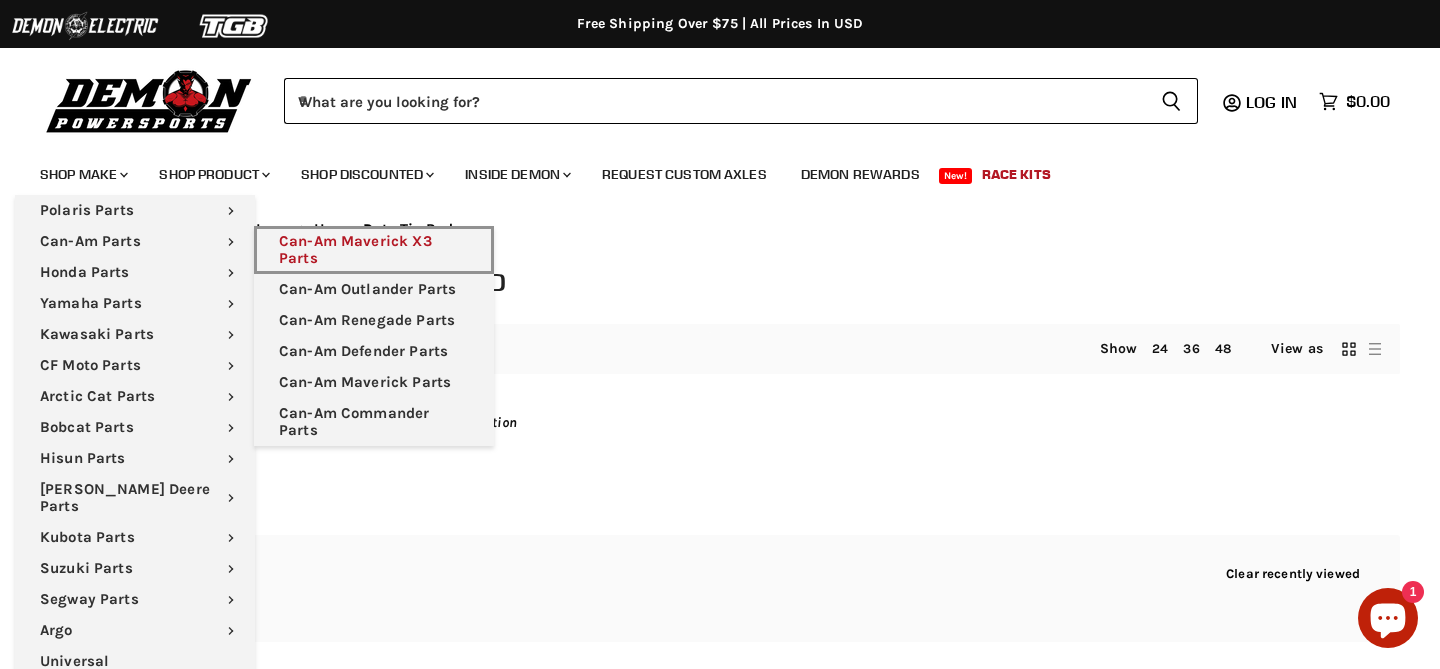 click on "Can-Am Maverick X3 Parts" at bounding box center (374, 250) 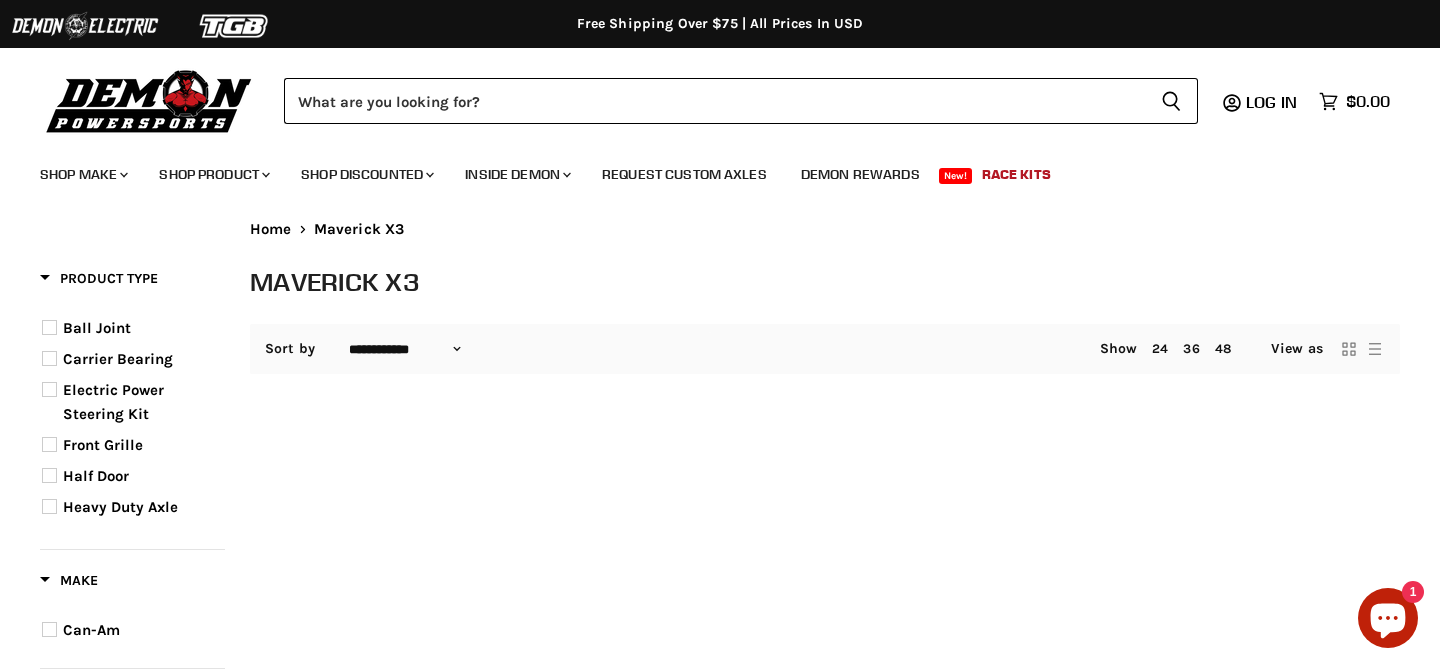 select on "**********" 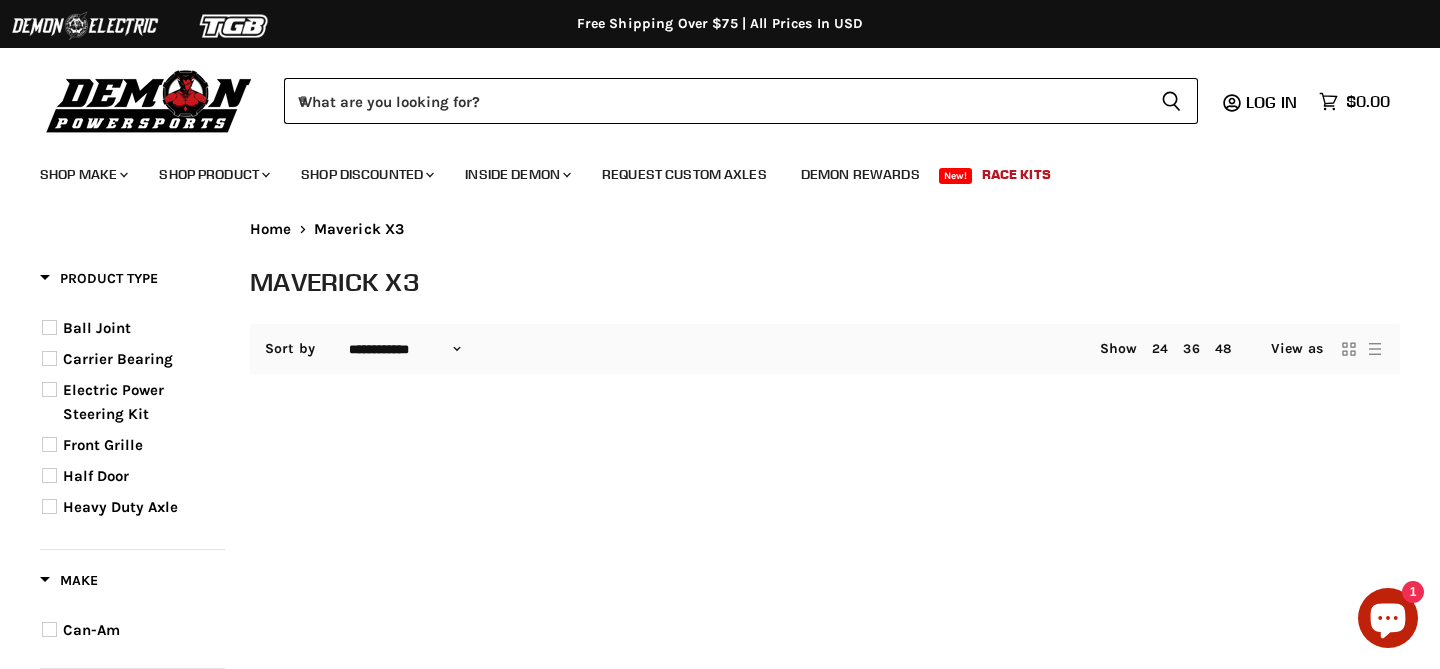 scroll, scrollTop: 0, scrollLeft: 0, axis: both 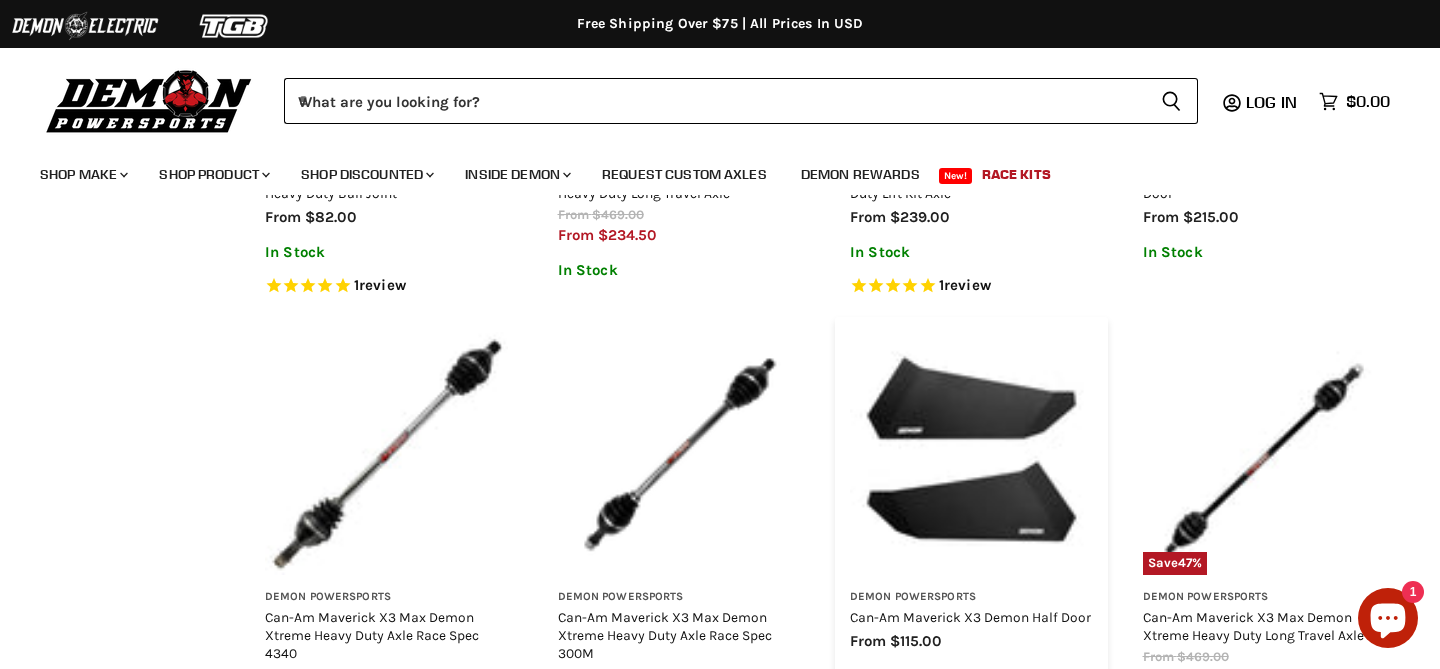 click at bounding box center (971, 453) 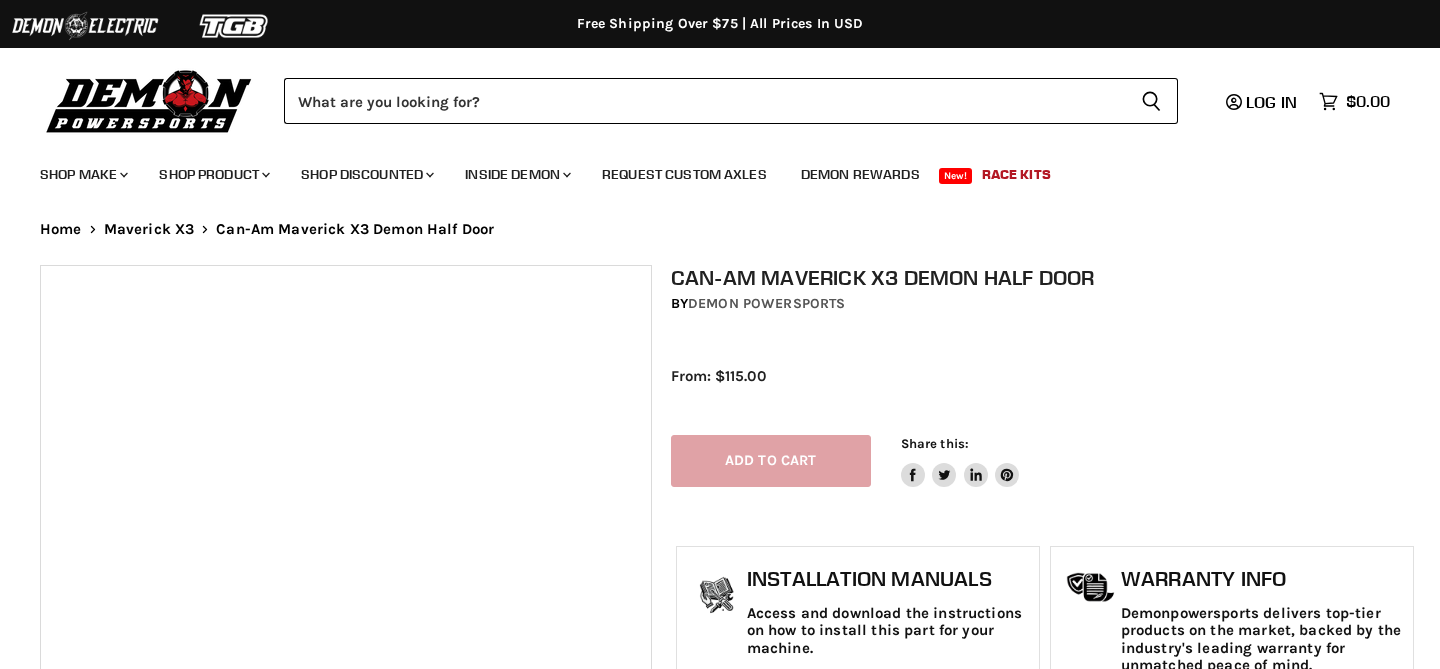 scroll, scrollTop: 0, scrollLeft: 0, axis: both 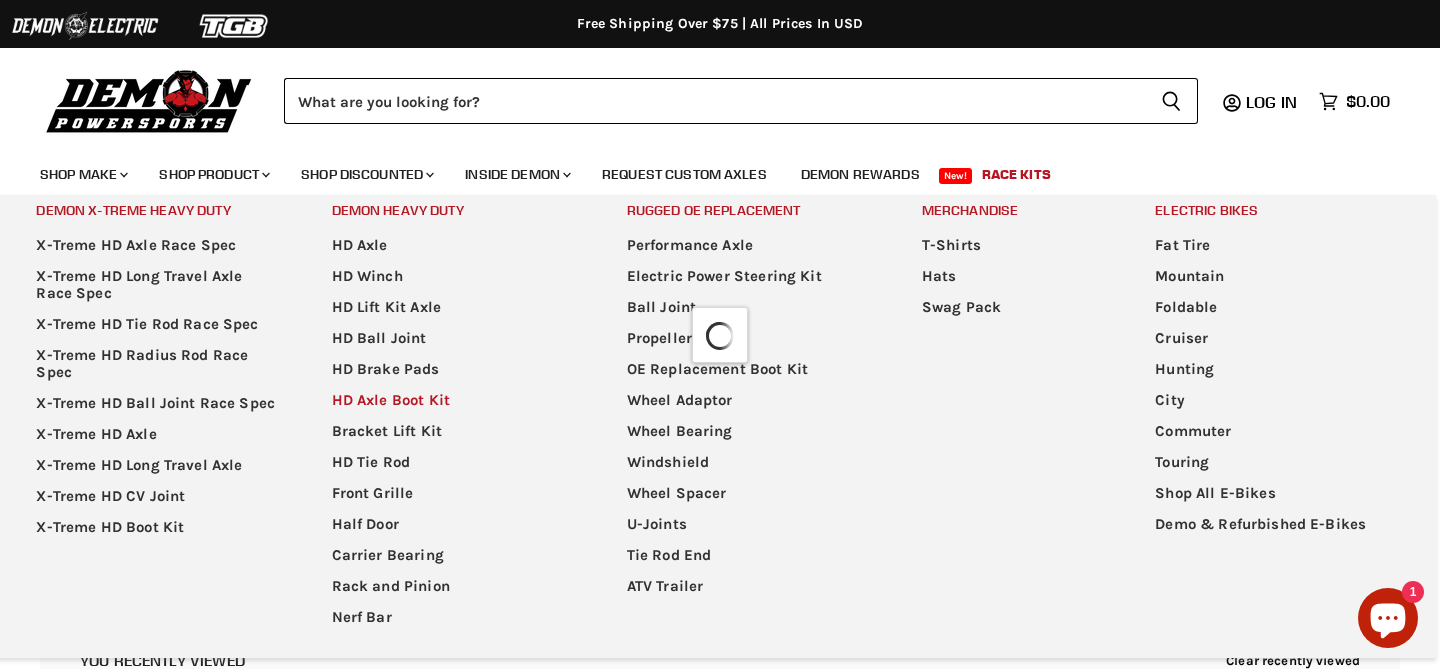 select on "**********" 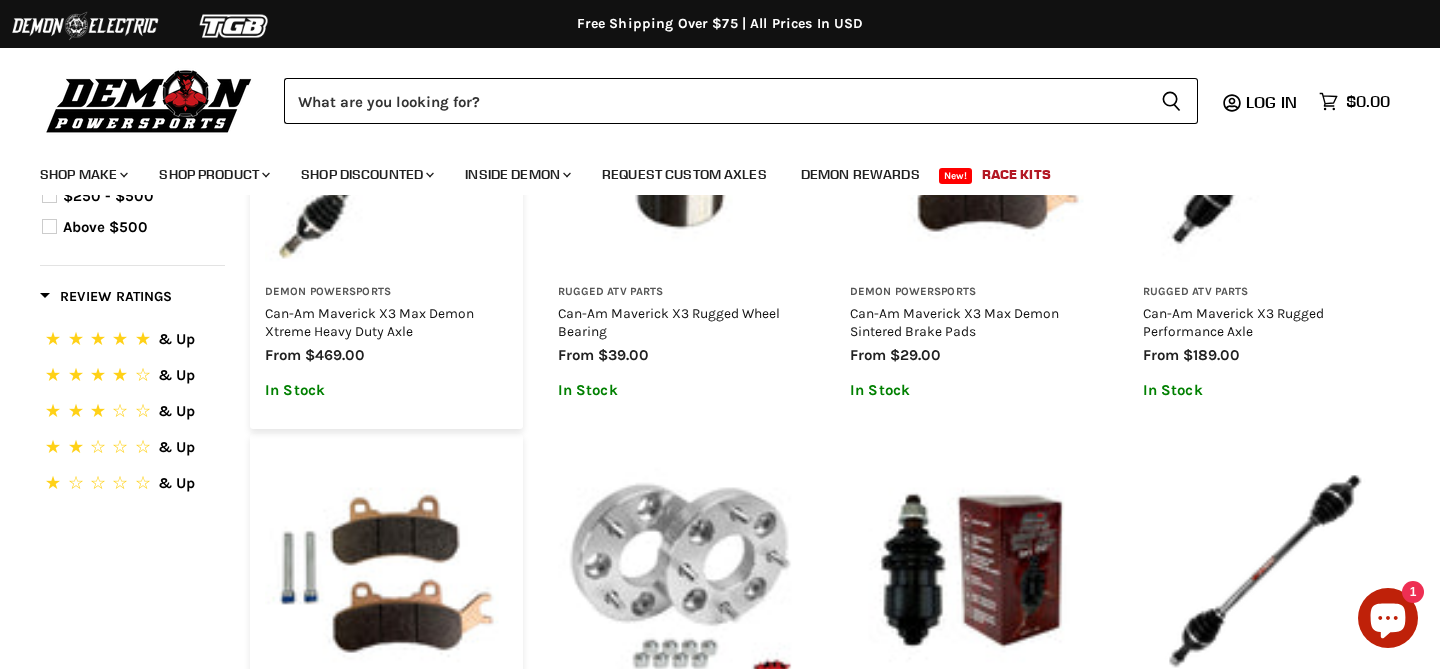 scroll, scrollTop: 1675, scrollLeft: 0, axis: vertical 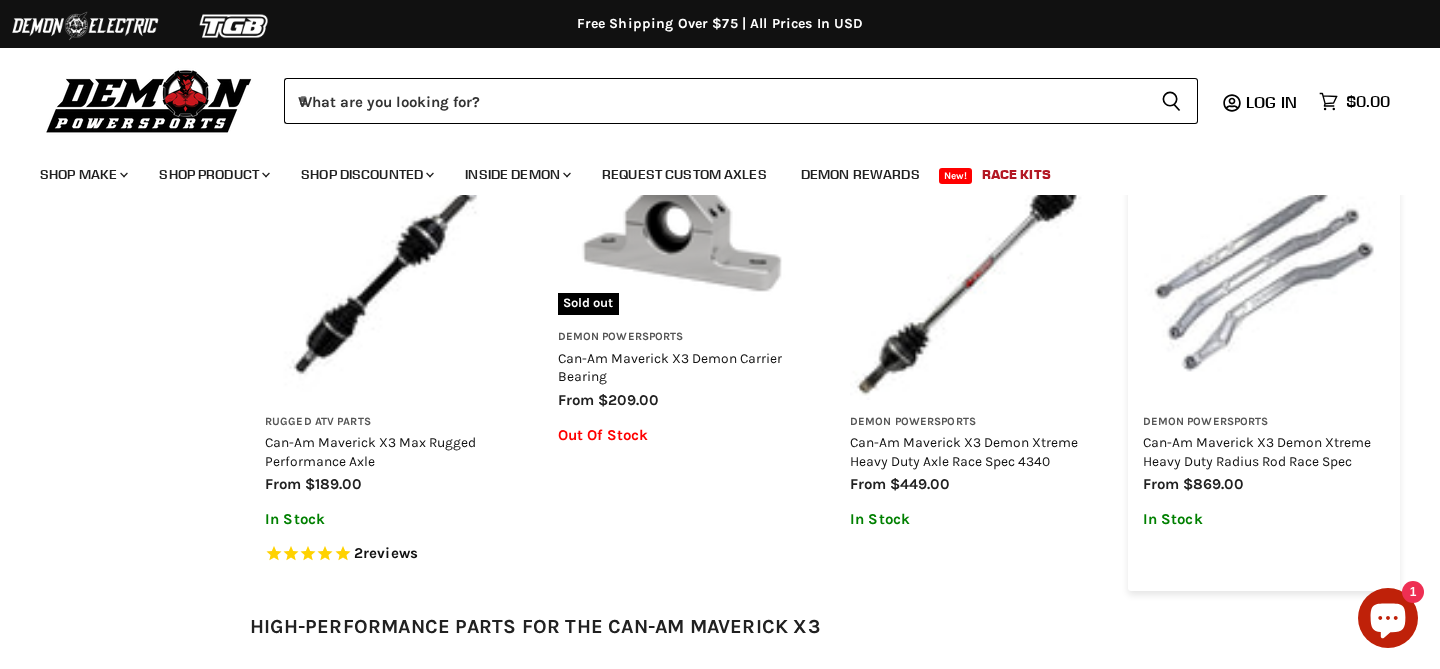 click at bounding box center (1264, 279) 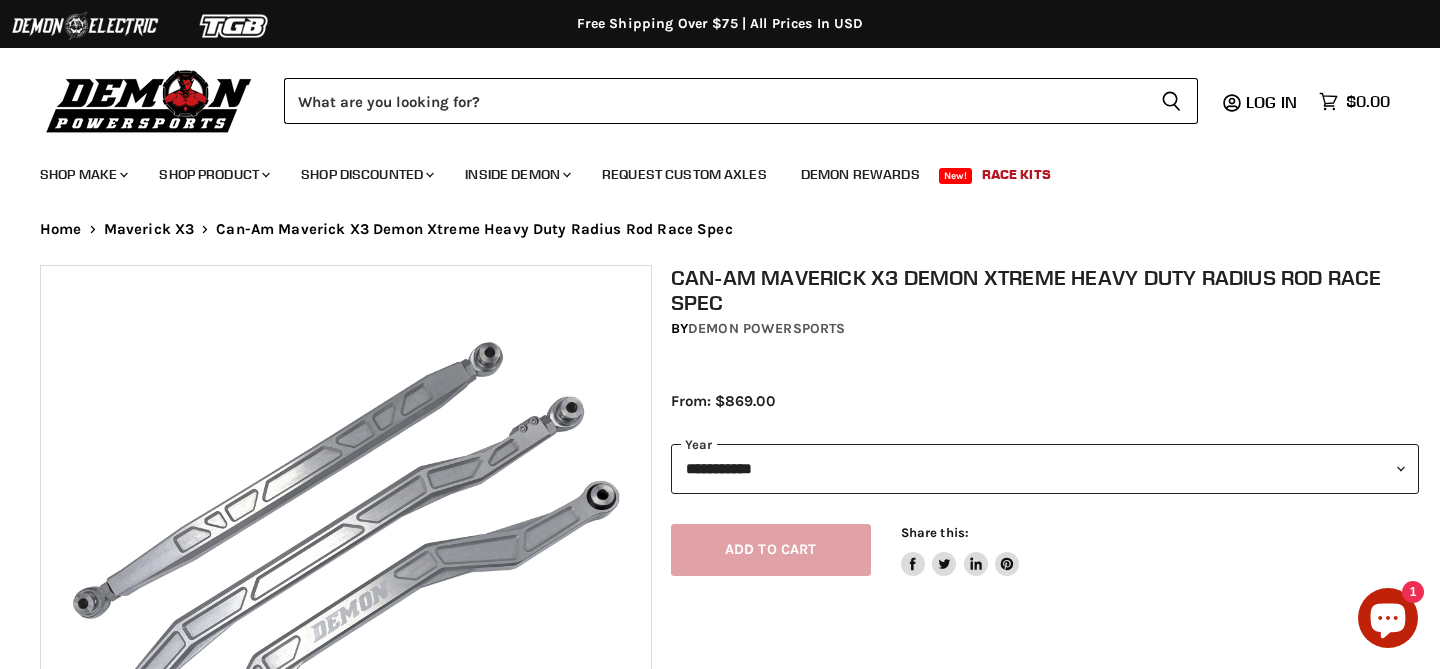 scroll, scrollTop: 0, scrollLeft: 0, axis: both 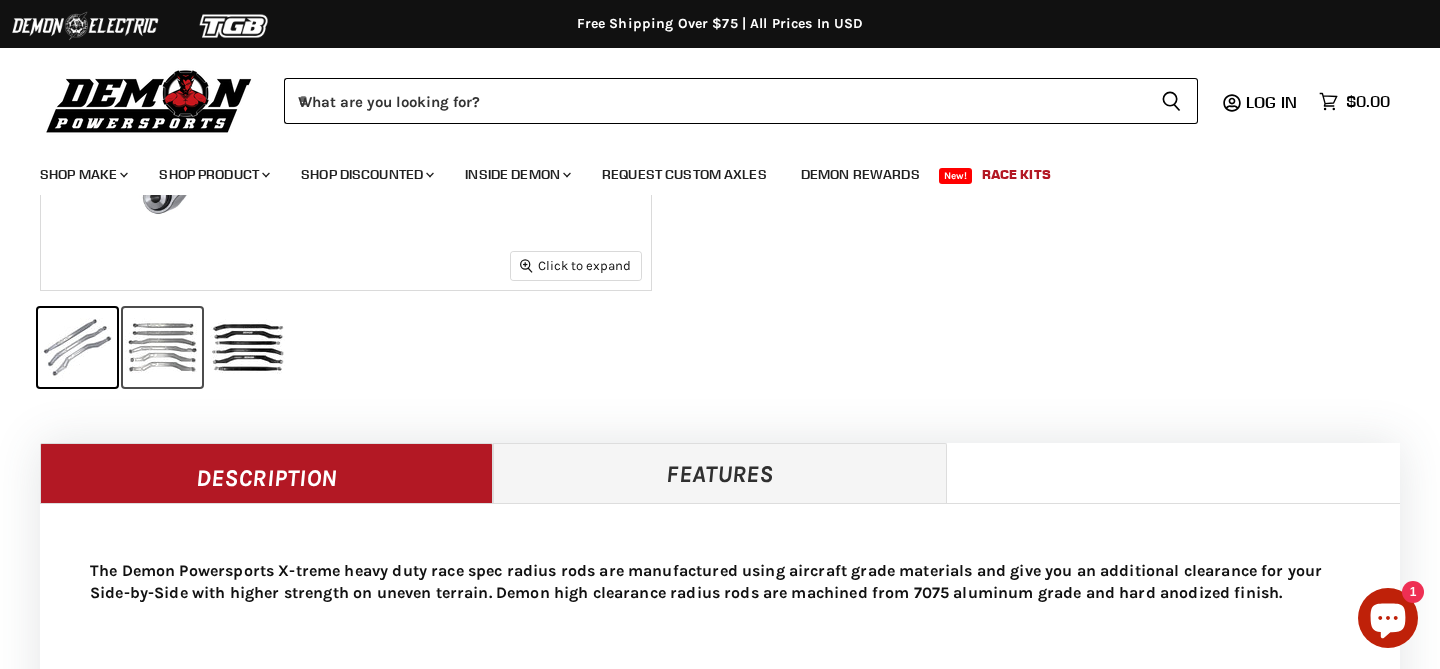click at bounding box center (162, 347) 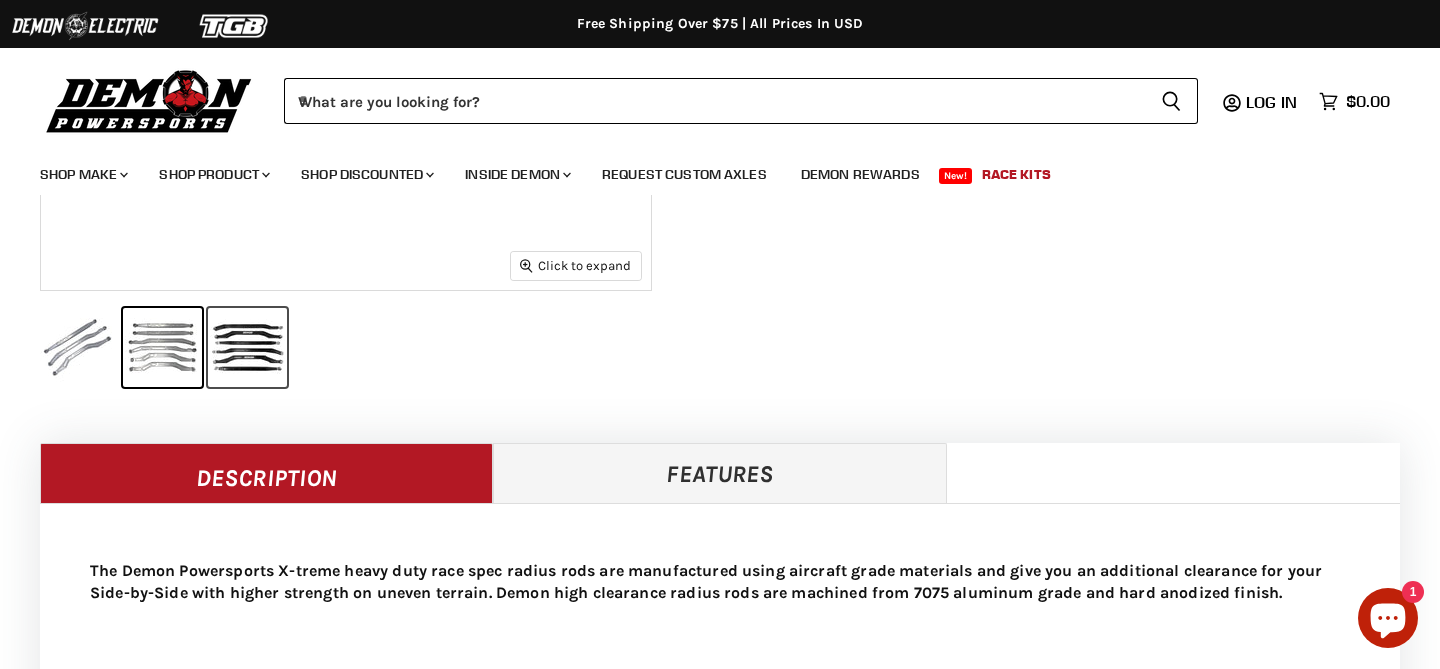 click at bounding box center [247, 347] 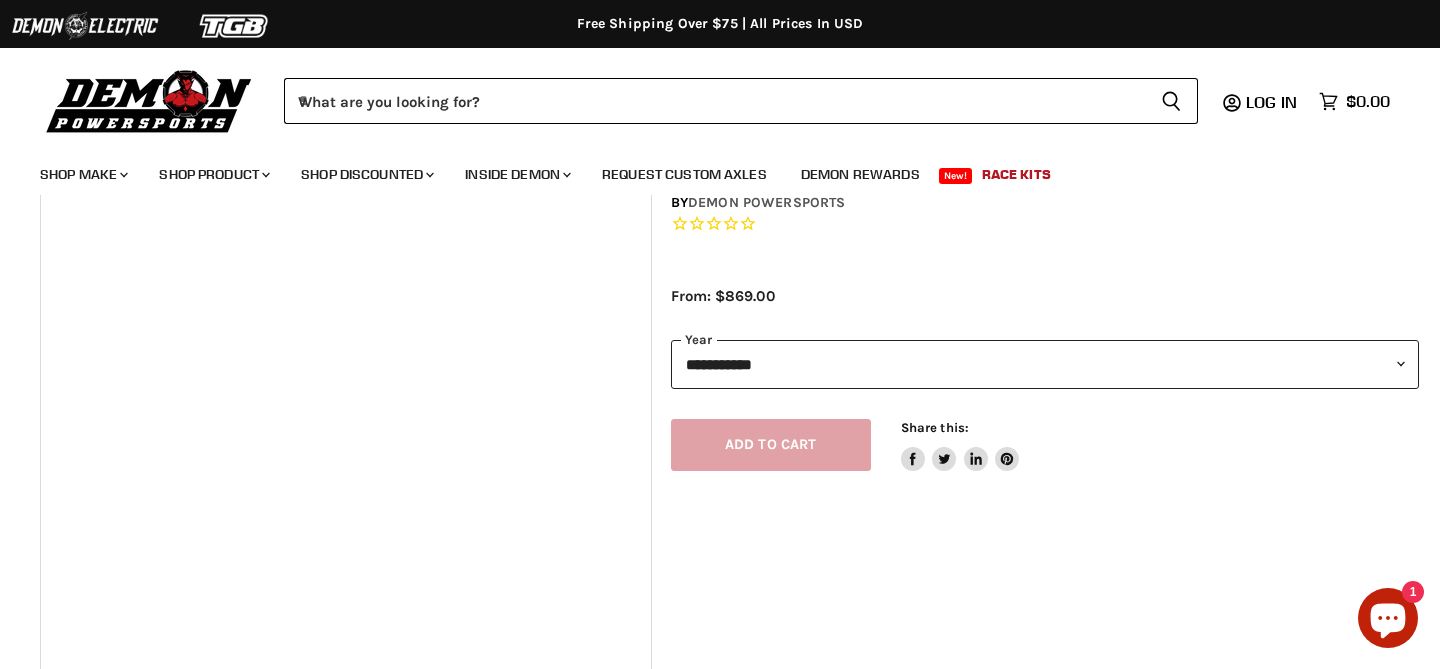 scroll, scrollTop: 124, scrollLeft: 0, axis: vertical 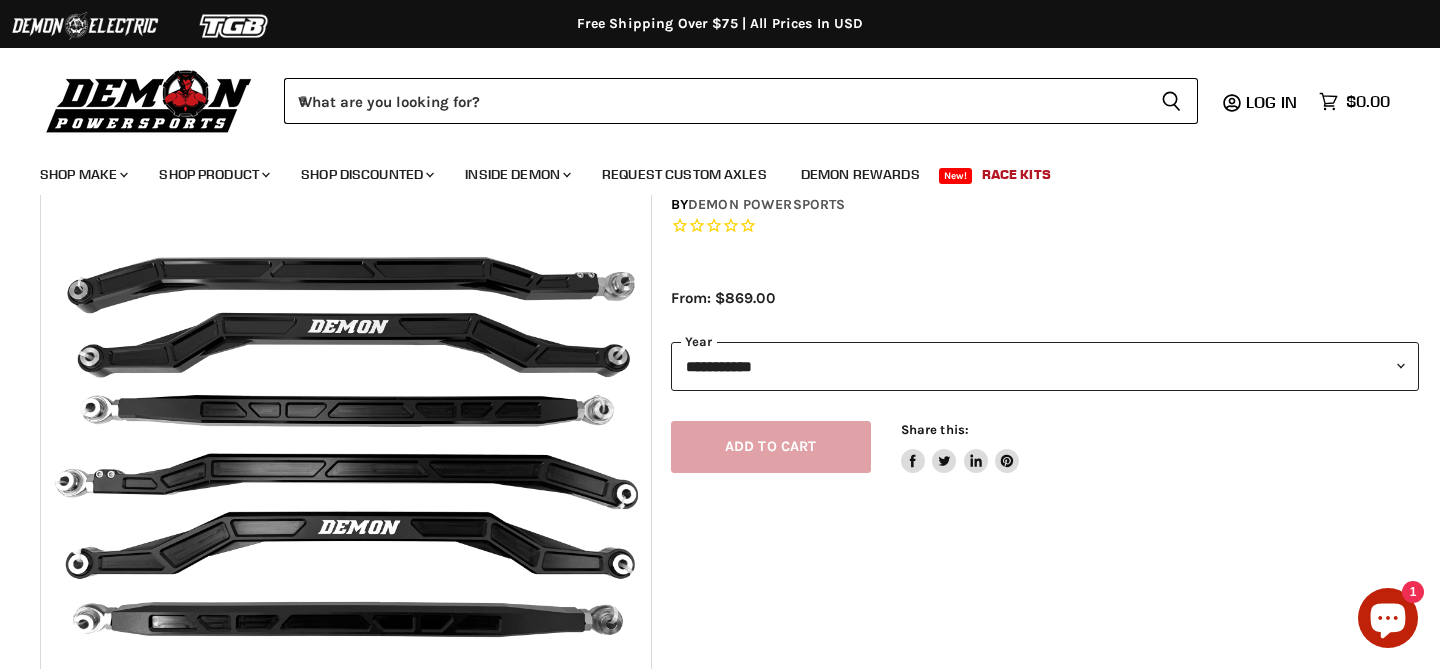 click on "**********" at bounding box center [1045, 366] 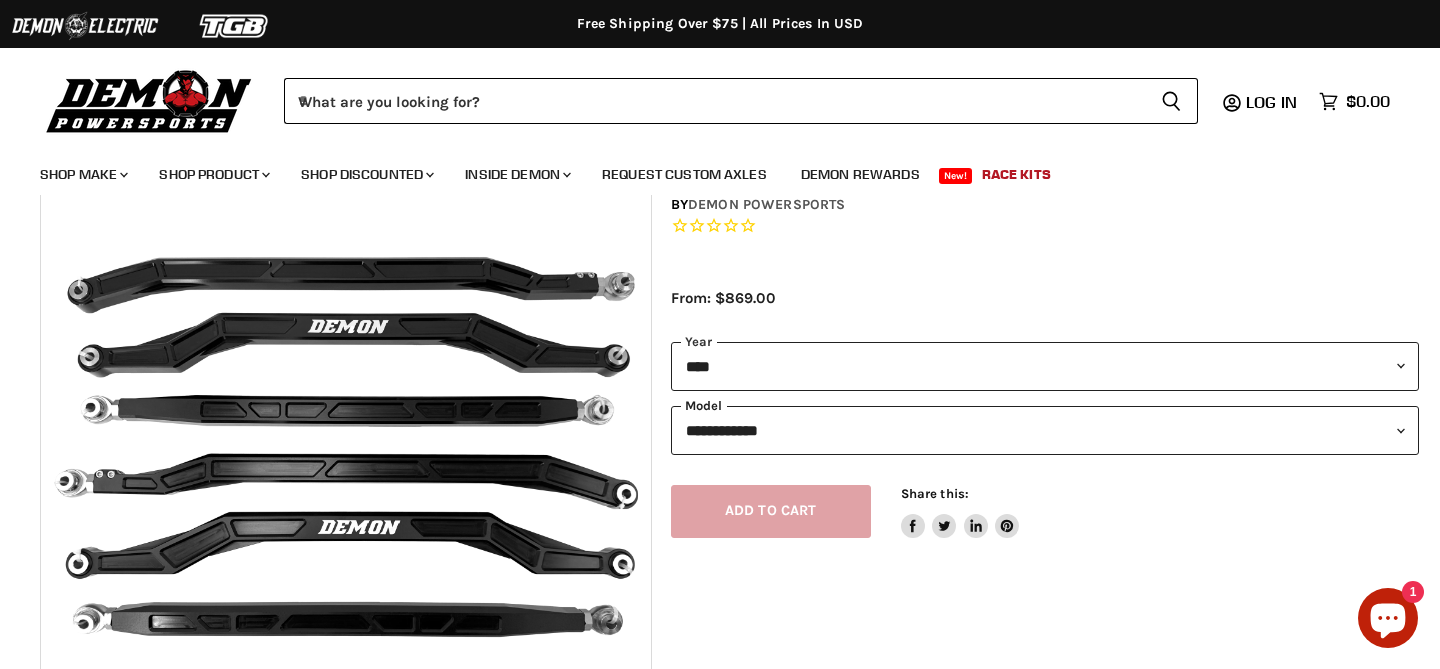 click on "**********" at bounding box center [1045, 430] 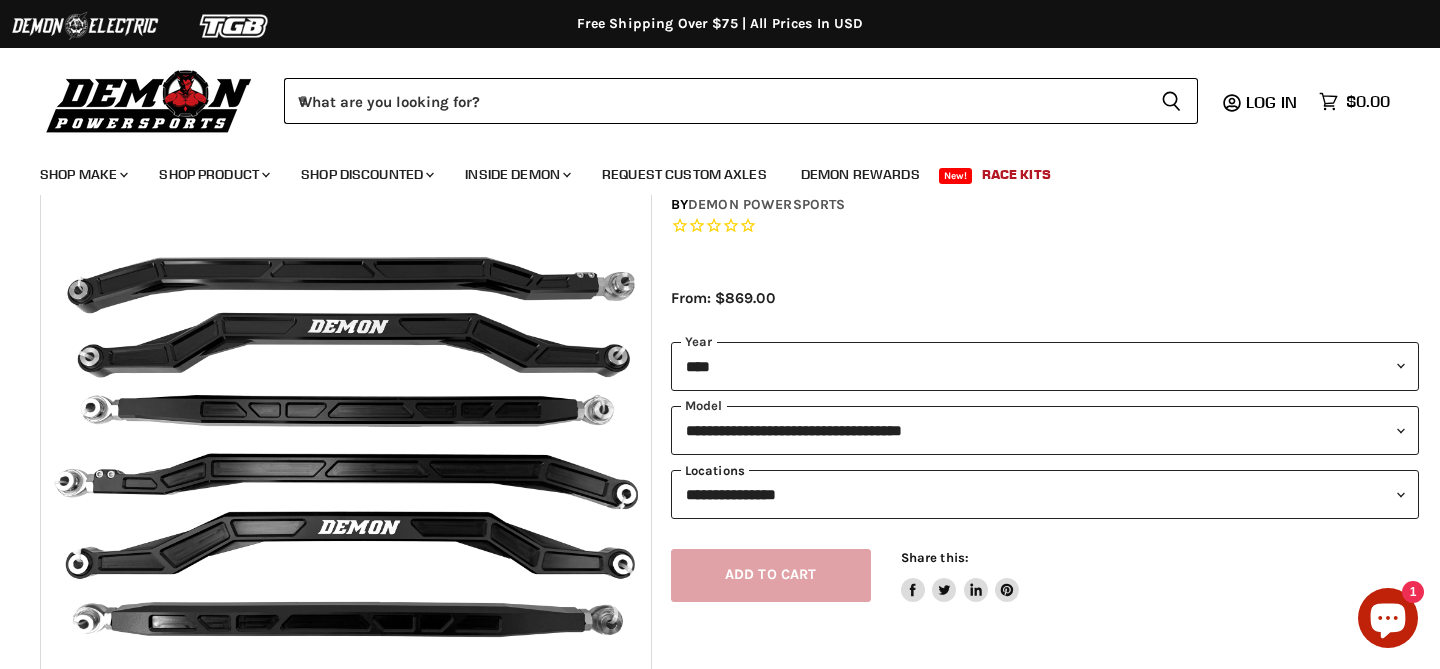 click on "**********" at bounding box center [1045, 494] 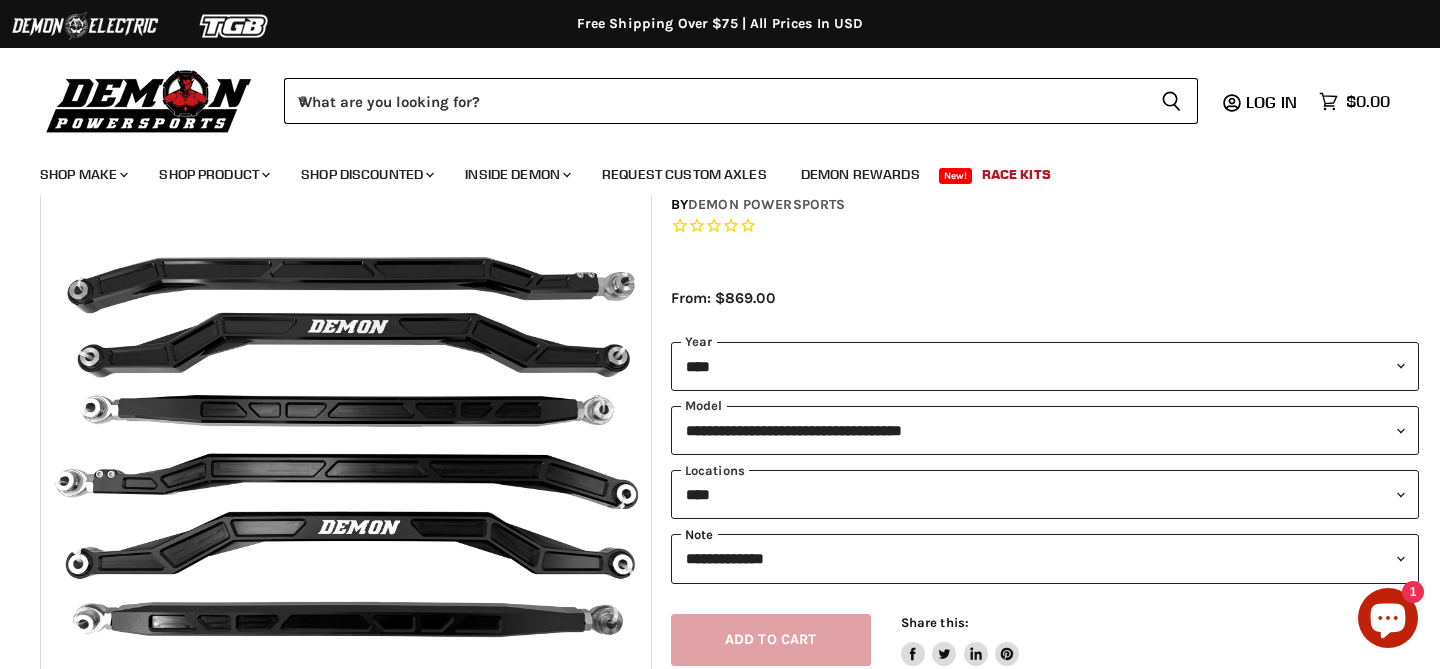 click on "**********" at bounding box center [1045, 558] 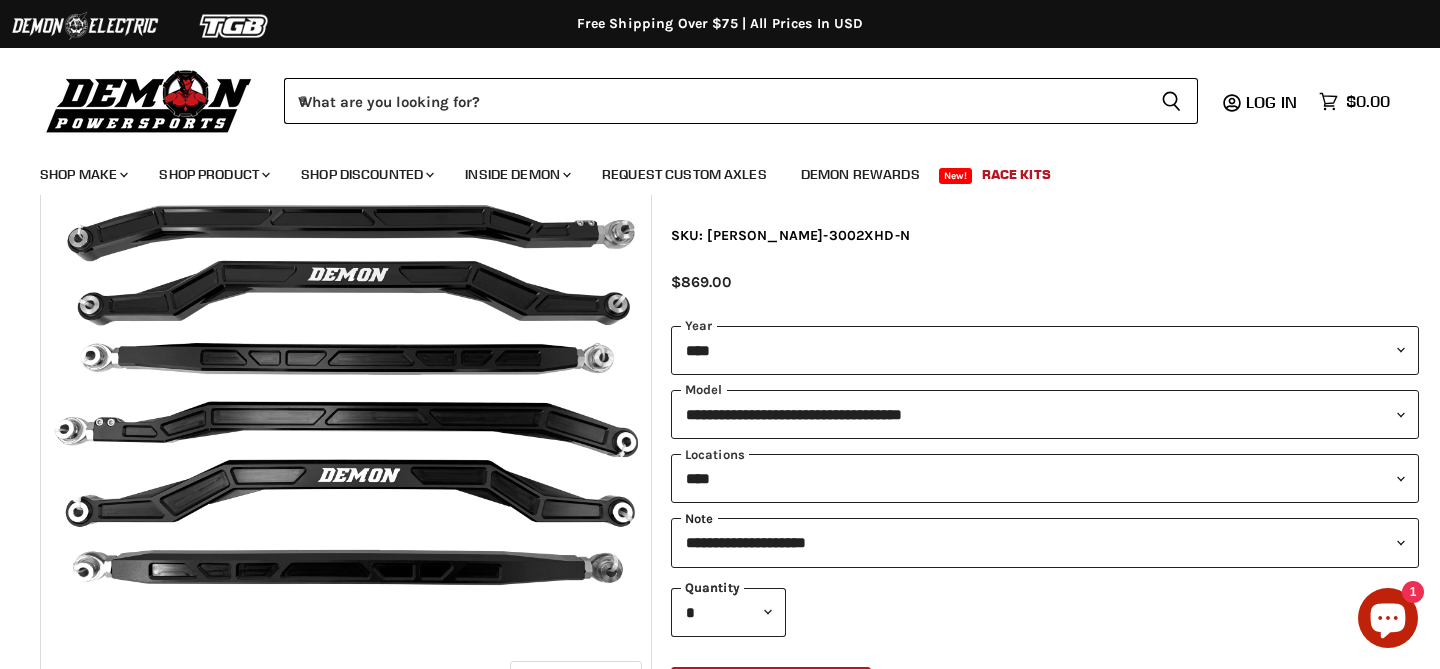 scroll, scrollTop: 179, scrollLeft: 0, axis: vertical 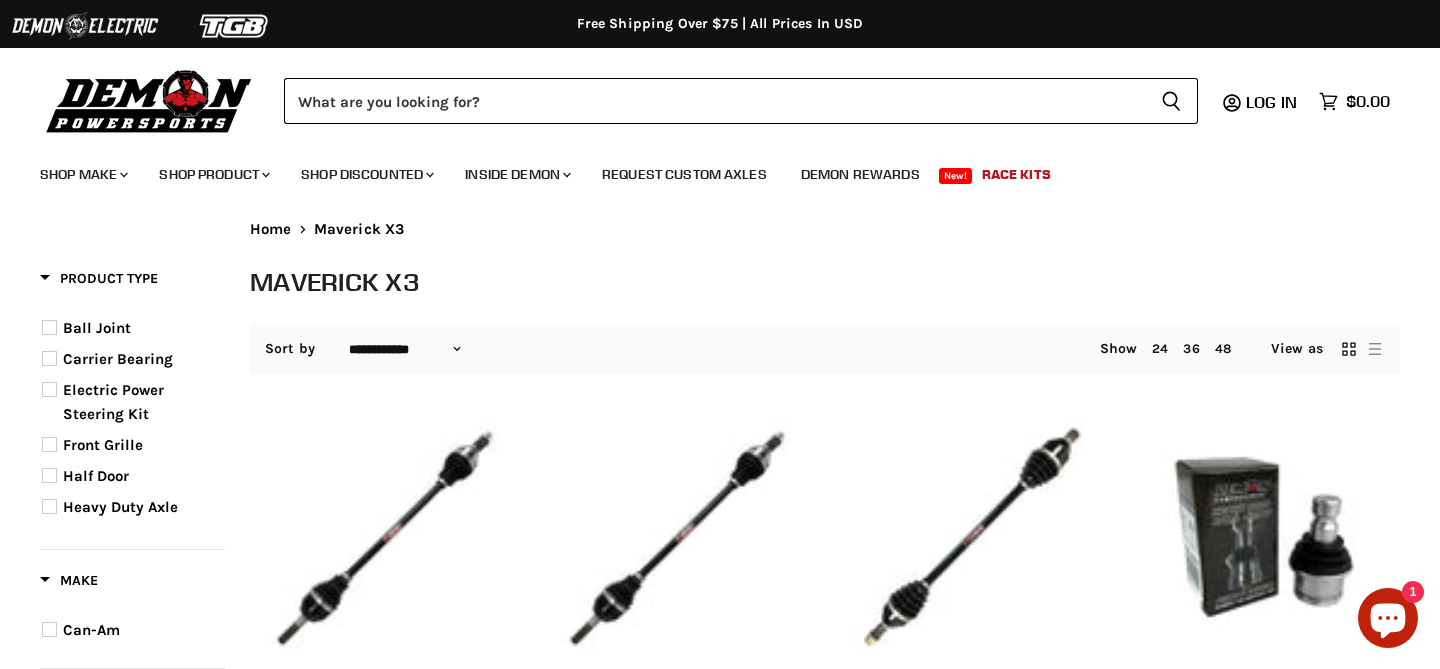 select on "**********" 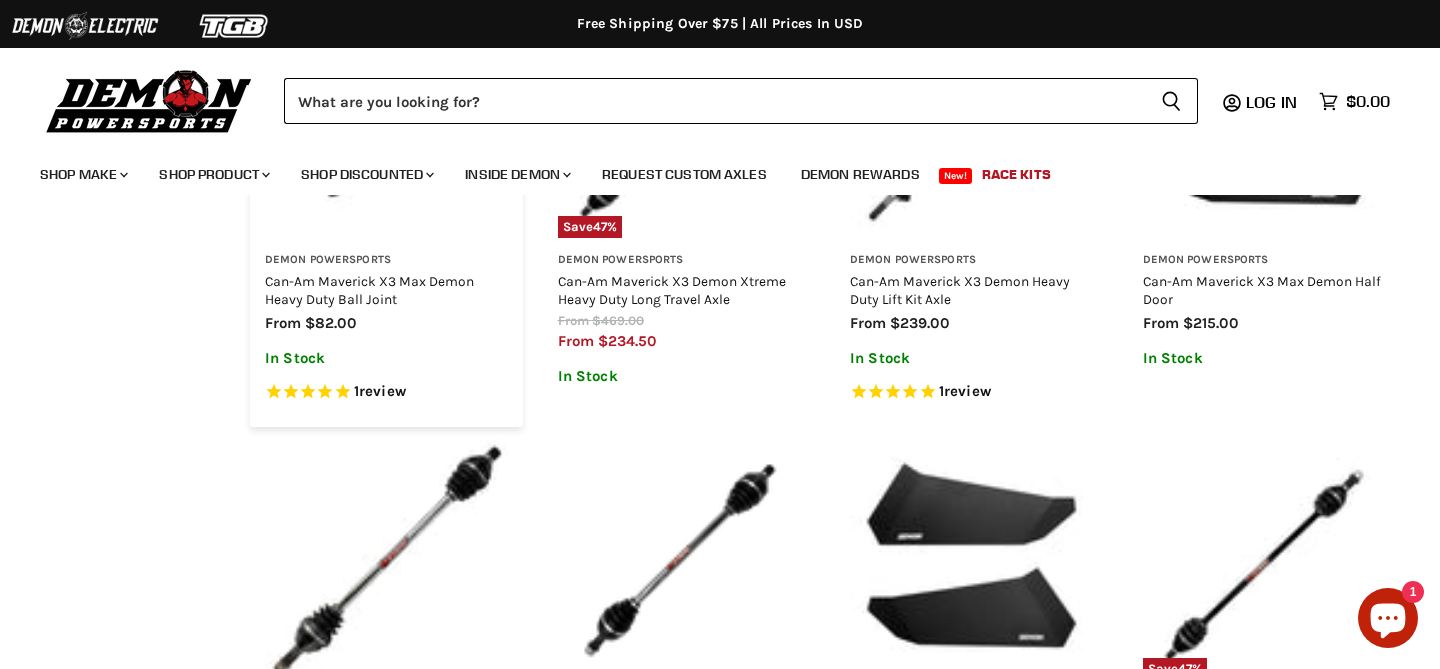 scroll, scrollTop: 1764, scrollLeft: 0, axis: vertical 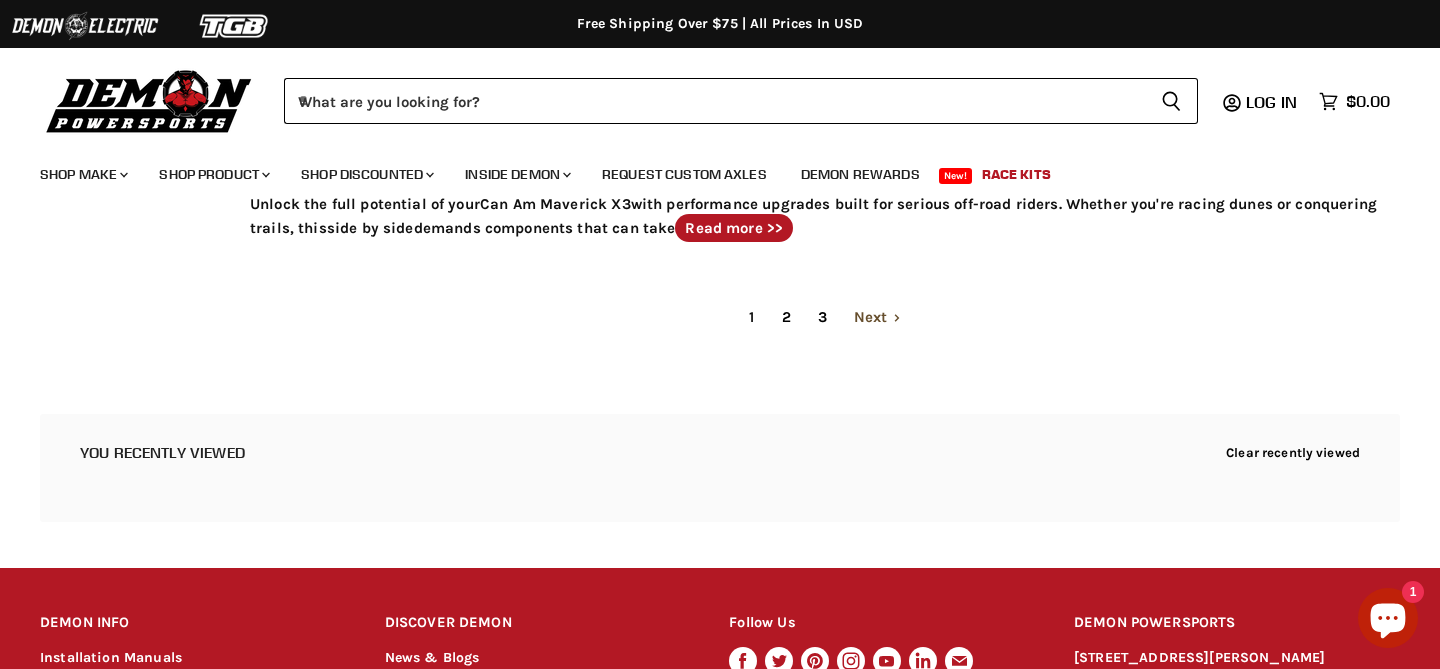 click on "Next" at bounding box center (877, 317) 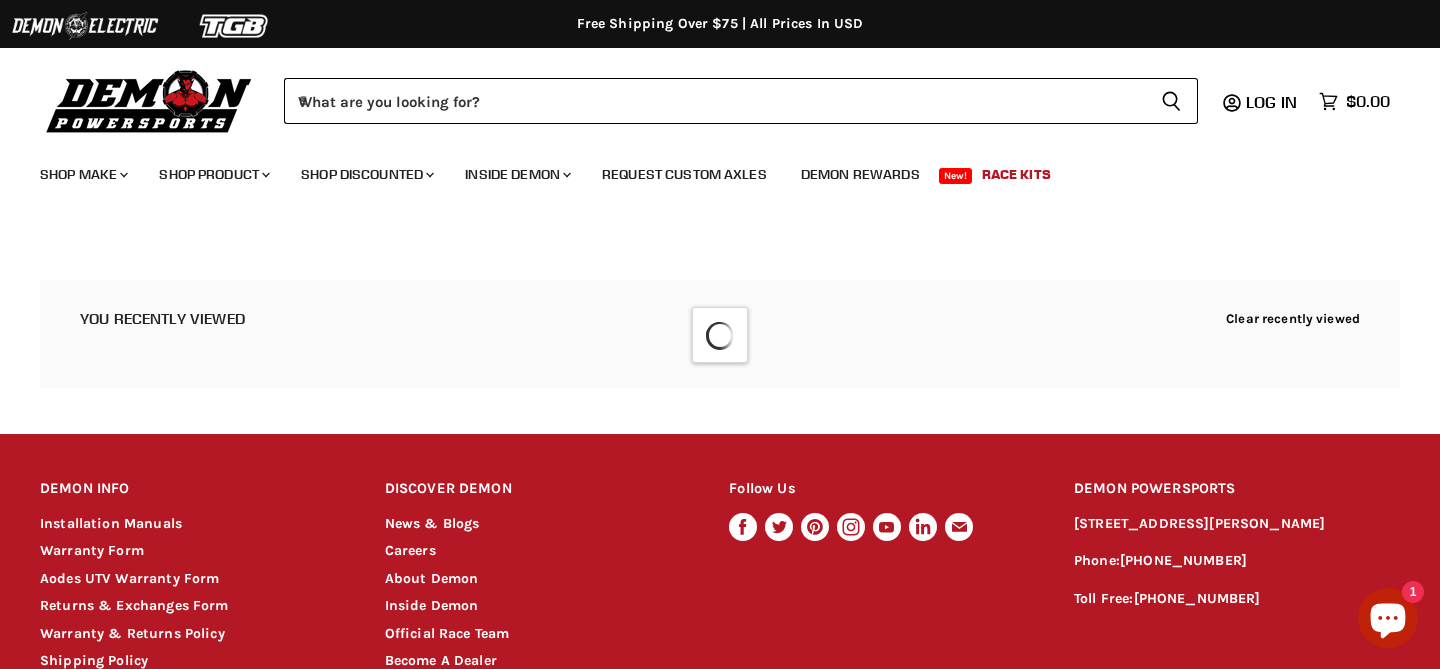 select on "**********" 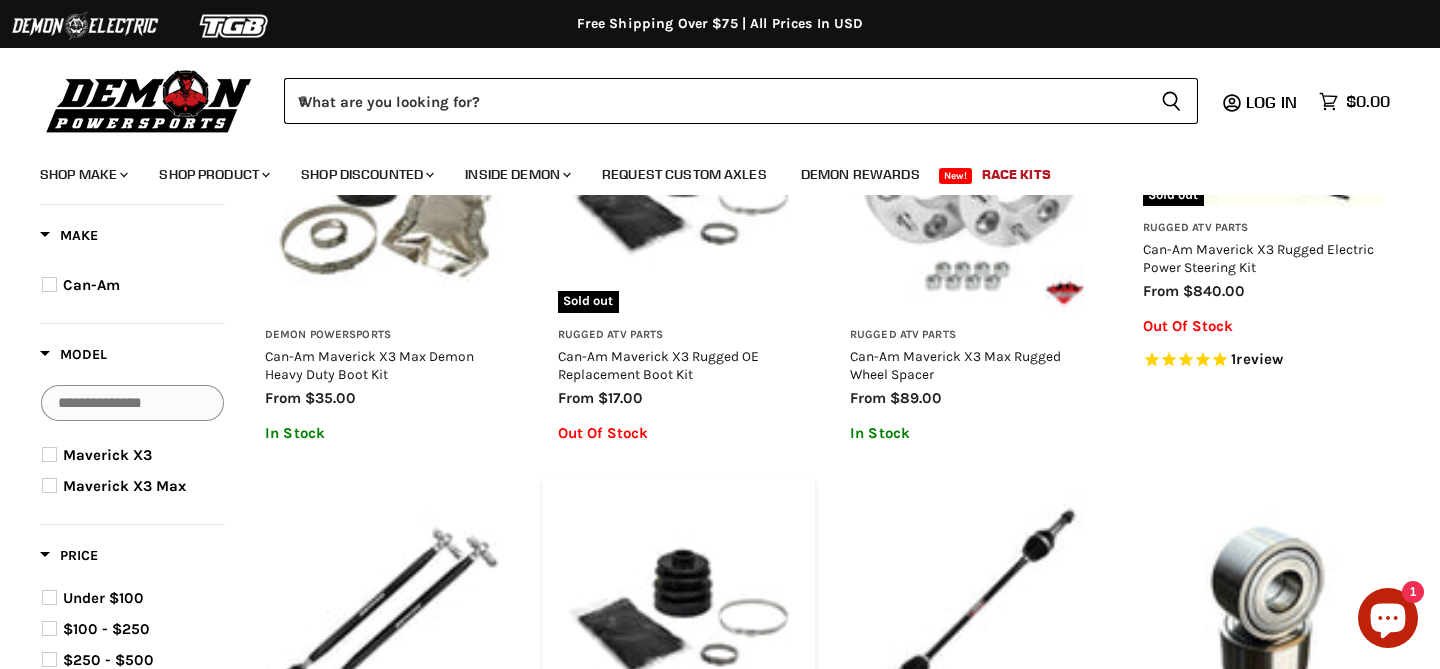 scroll, scrollTop: 0, scrollLeft: 0, axis: both 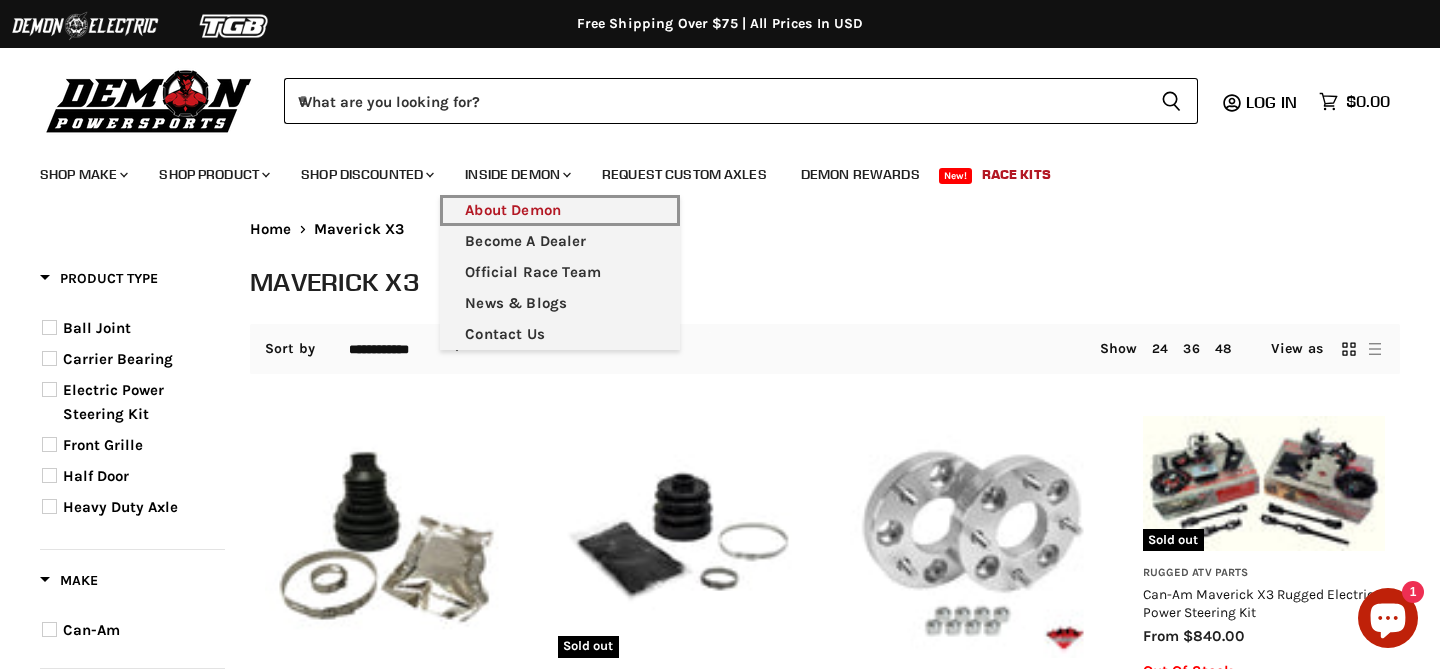 click on "About Demon" at bounding box center [560, 210] 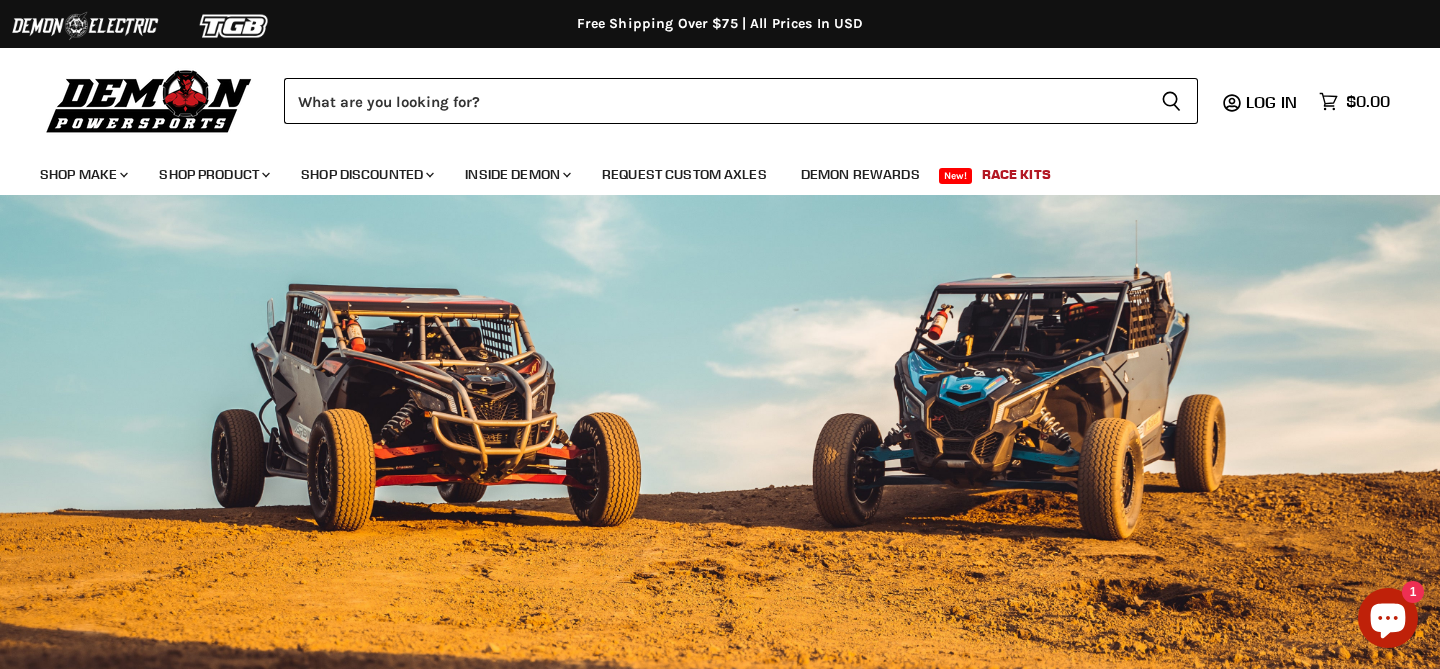 scroll, scrollTop: 0, scrollLeft: 0, axis: both 